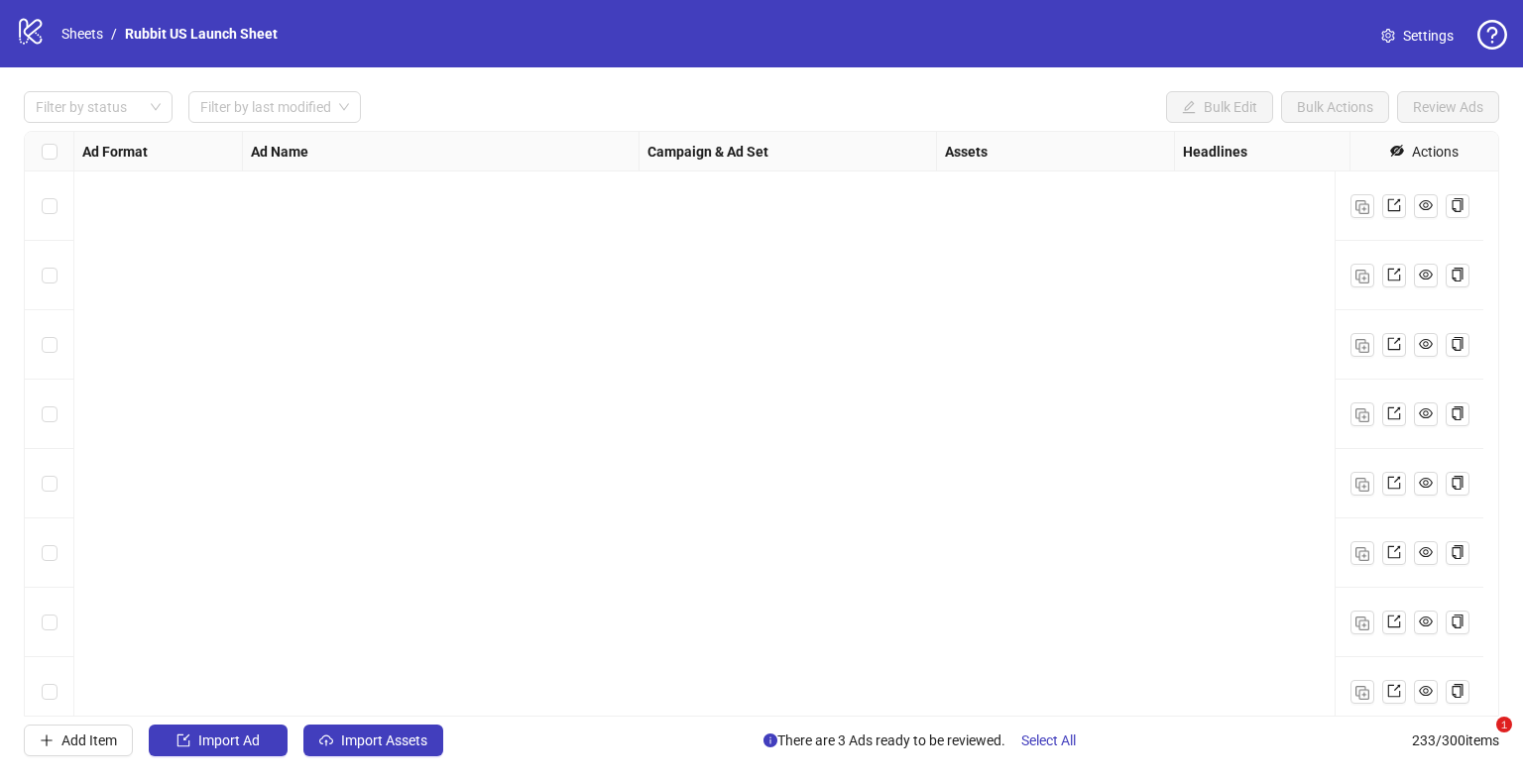 scroll, scrollTop: 0, scrollLeft: 0, axis: both 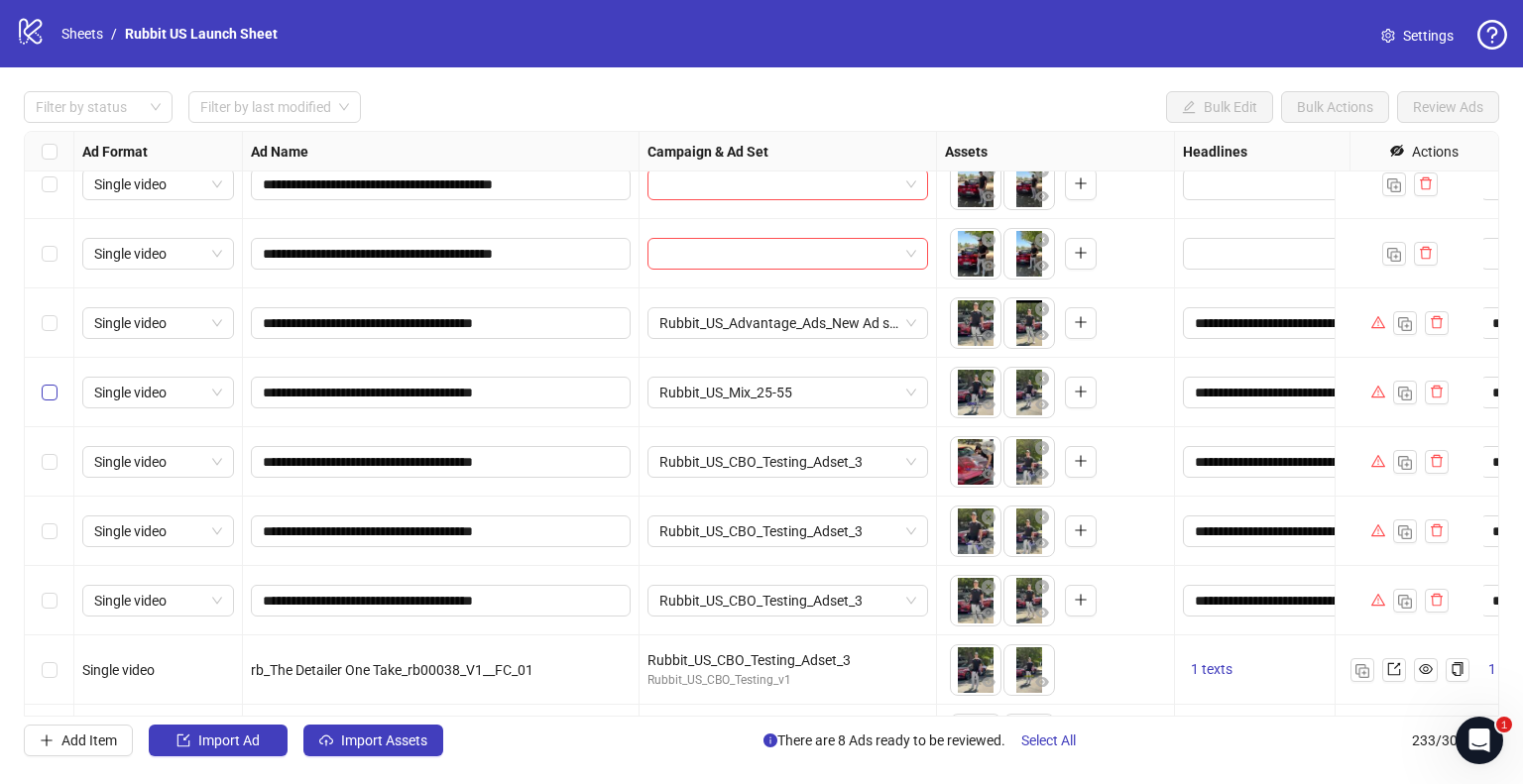 click at bounding box center (50, 392) 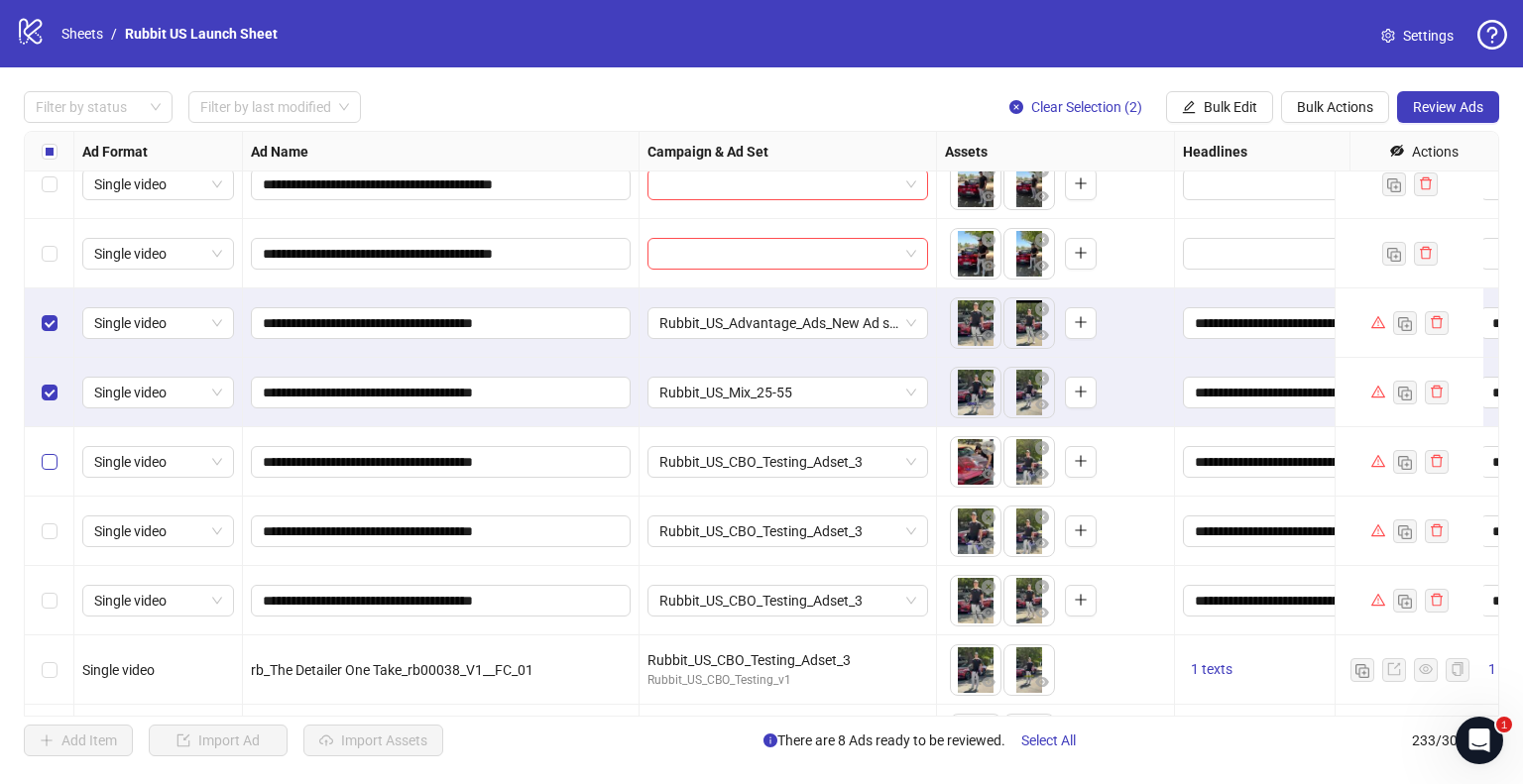 click at bounding box center (50, 462) 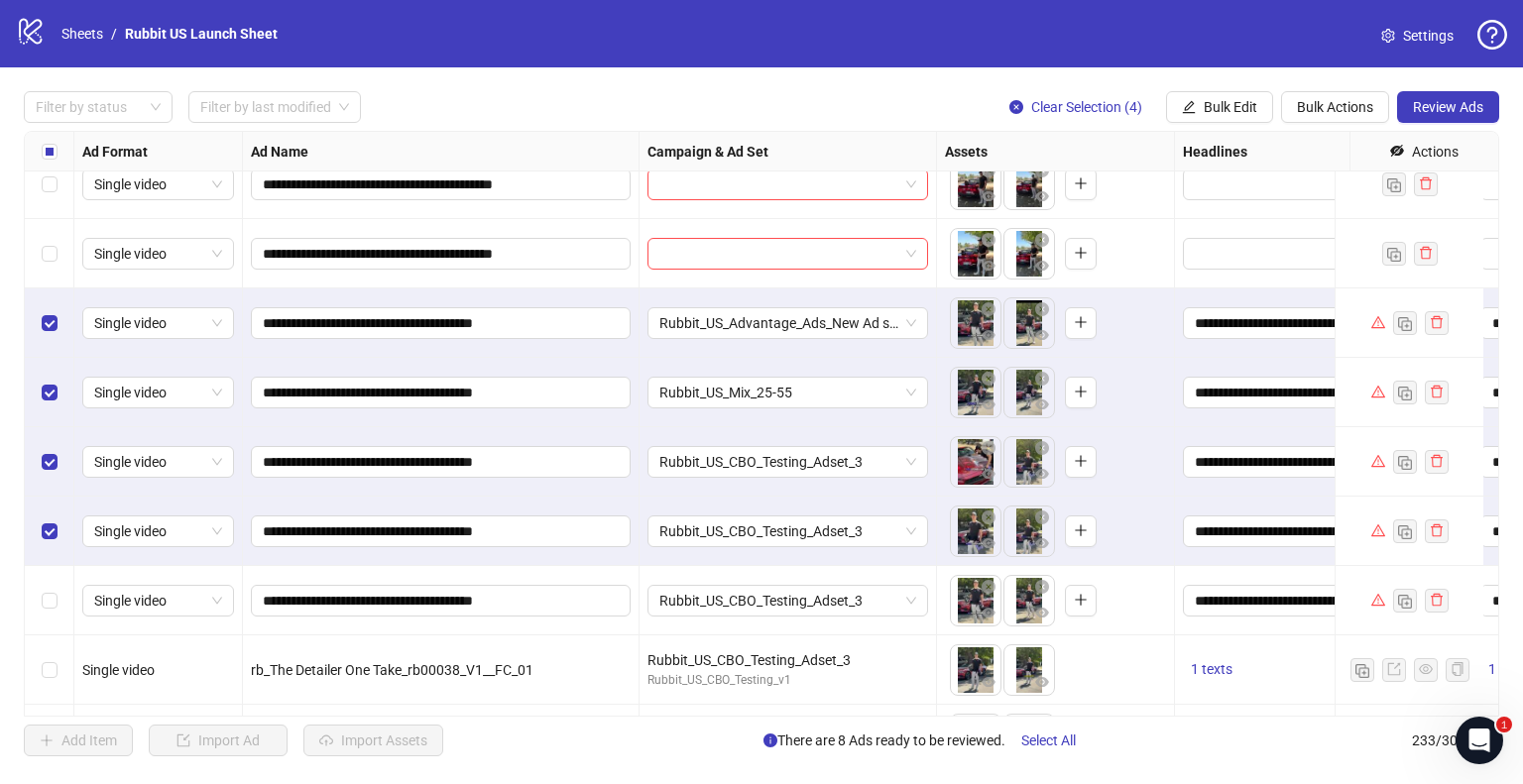 click at bounding box center [50, 601] 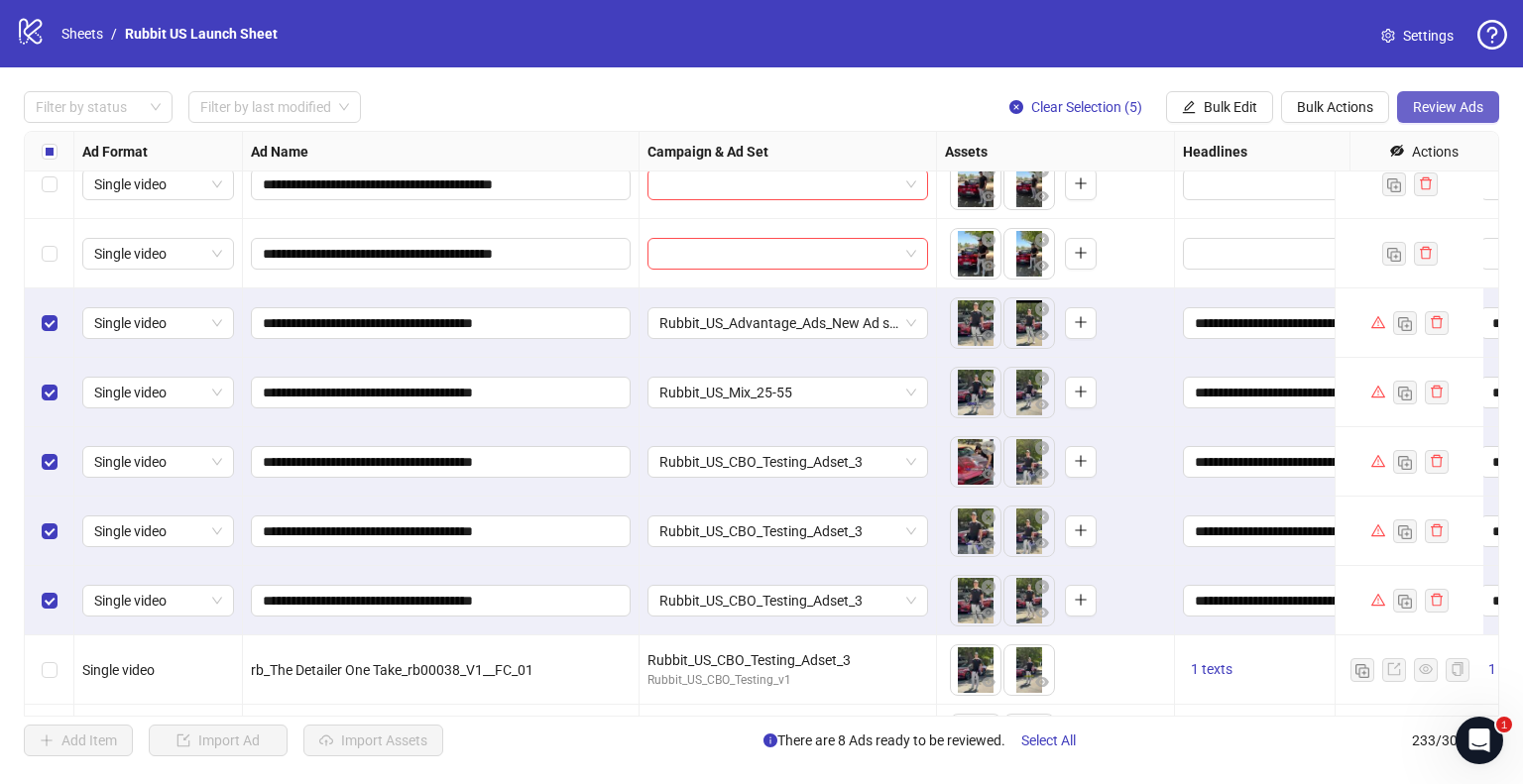 click on "Review Ads" at bounding box center (1448, 107) 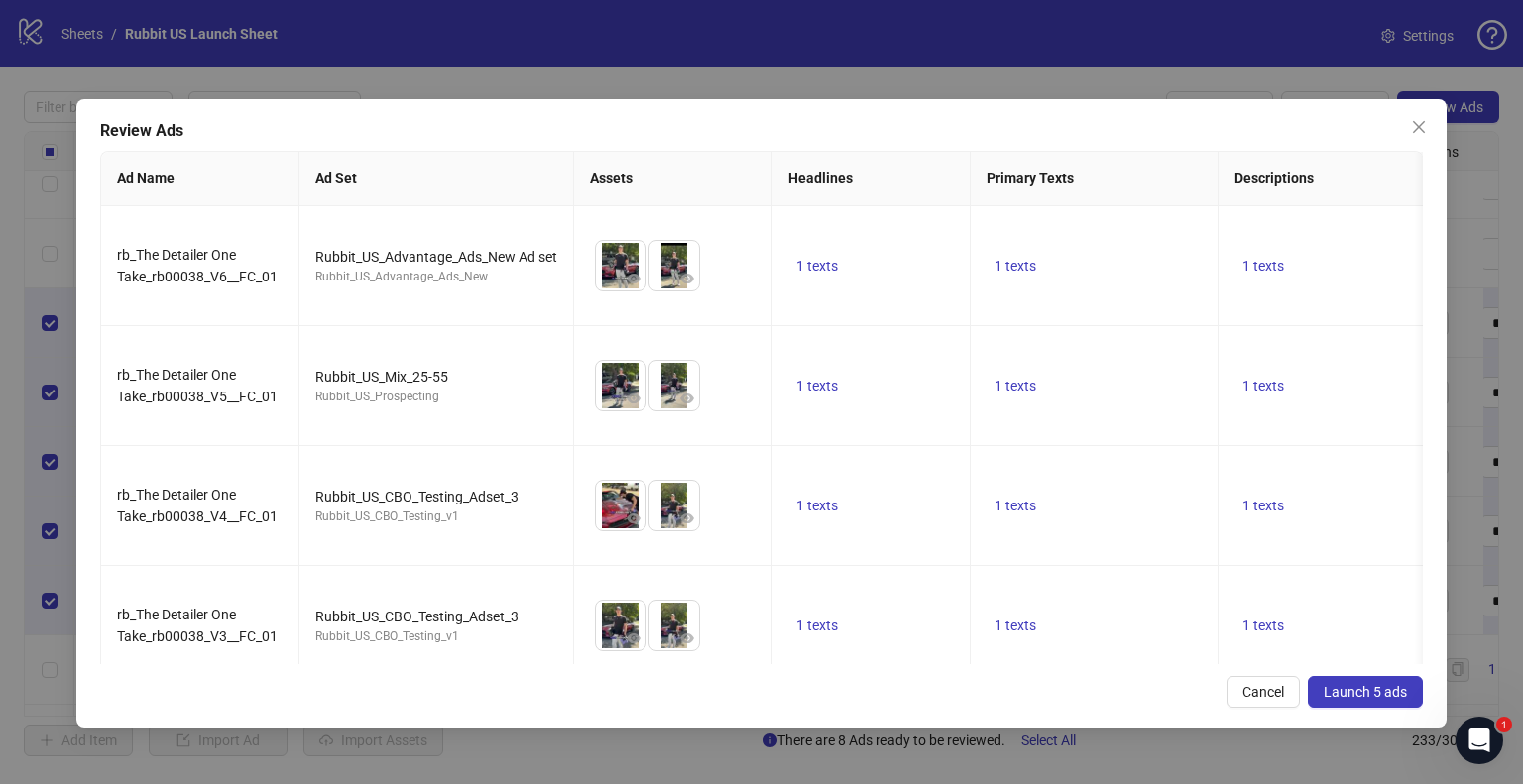 click on "Launch 5 ads" at bounding box center (1365, 692) 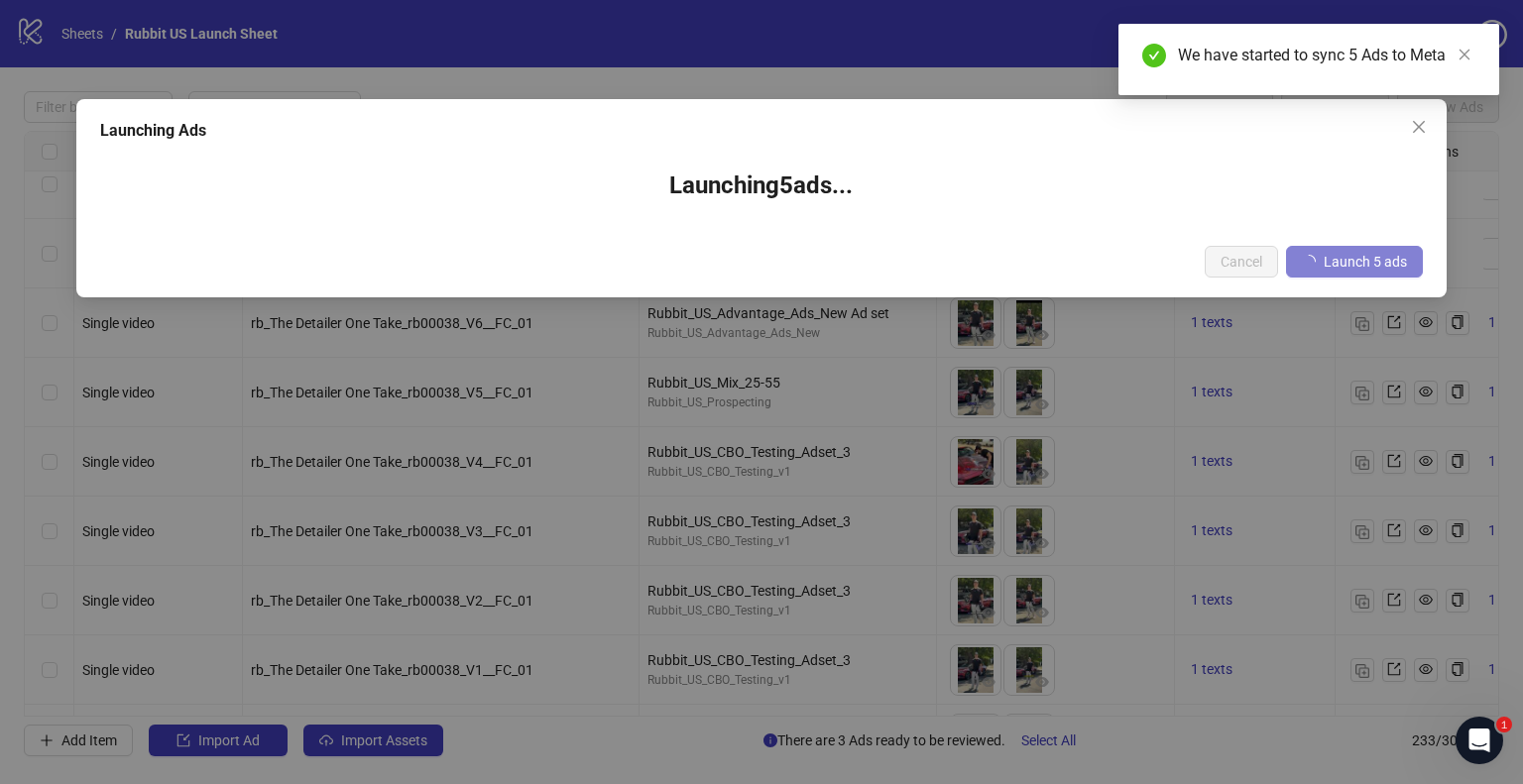 type 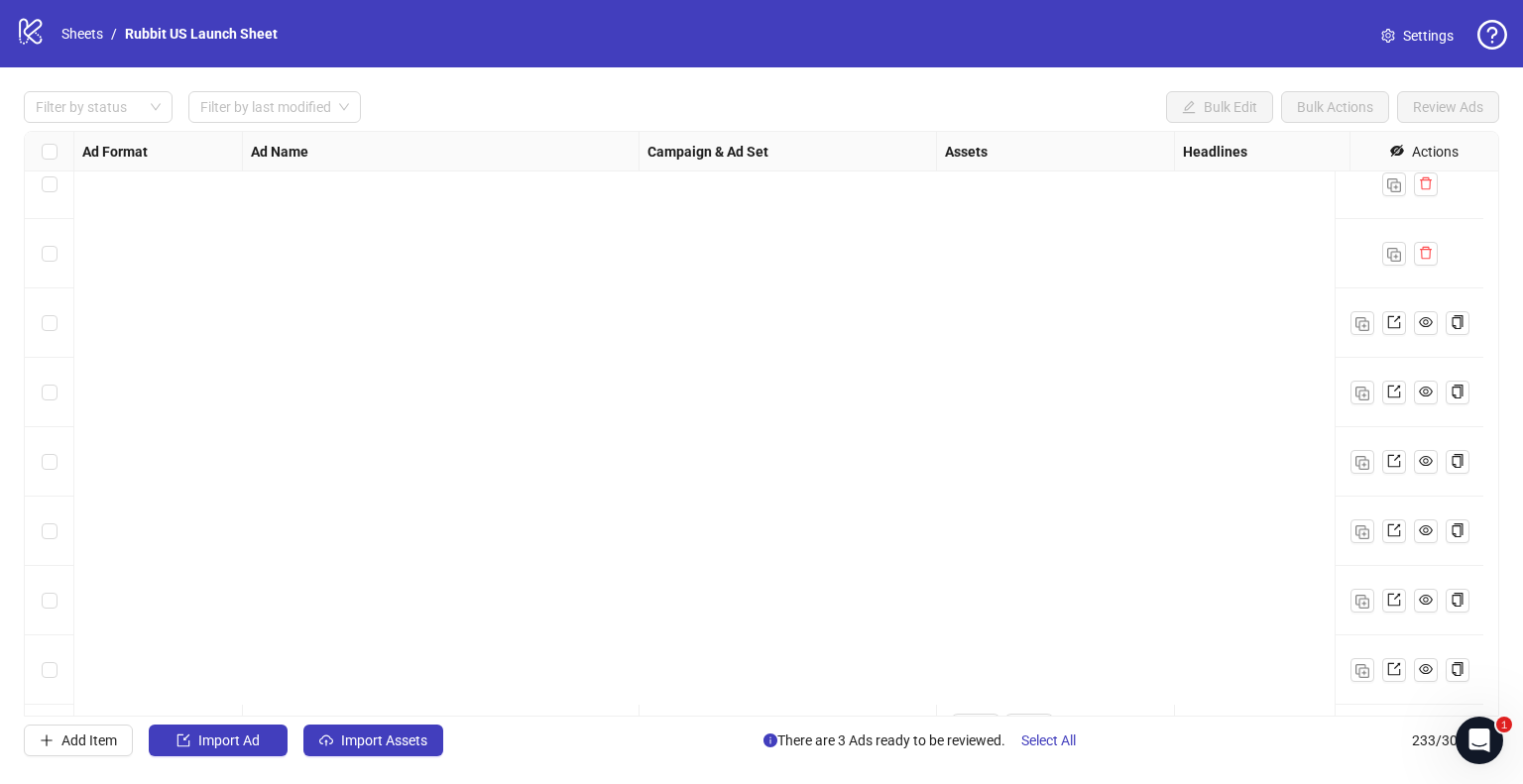 scroll, scrollTop: 15636, scrollLeft: 0, axis: vertical 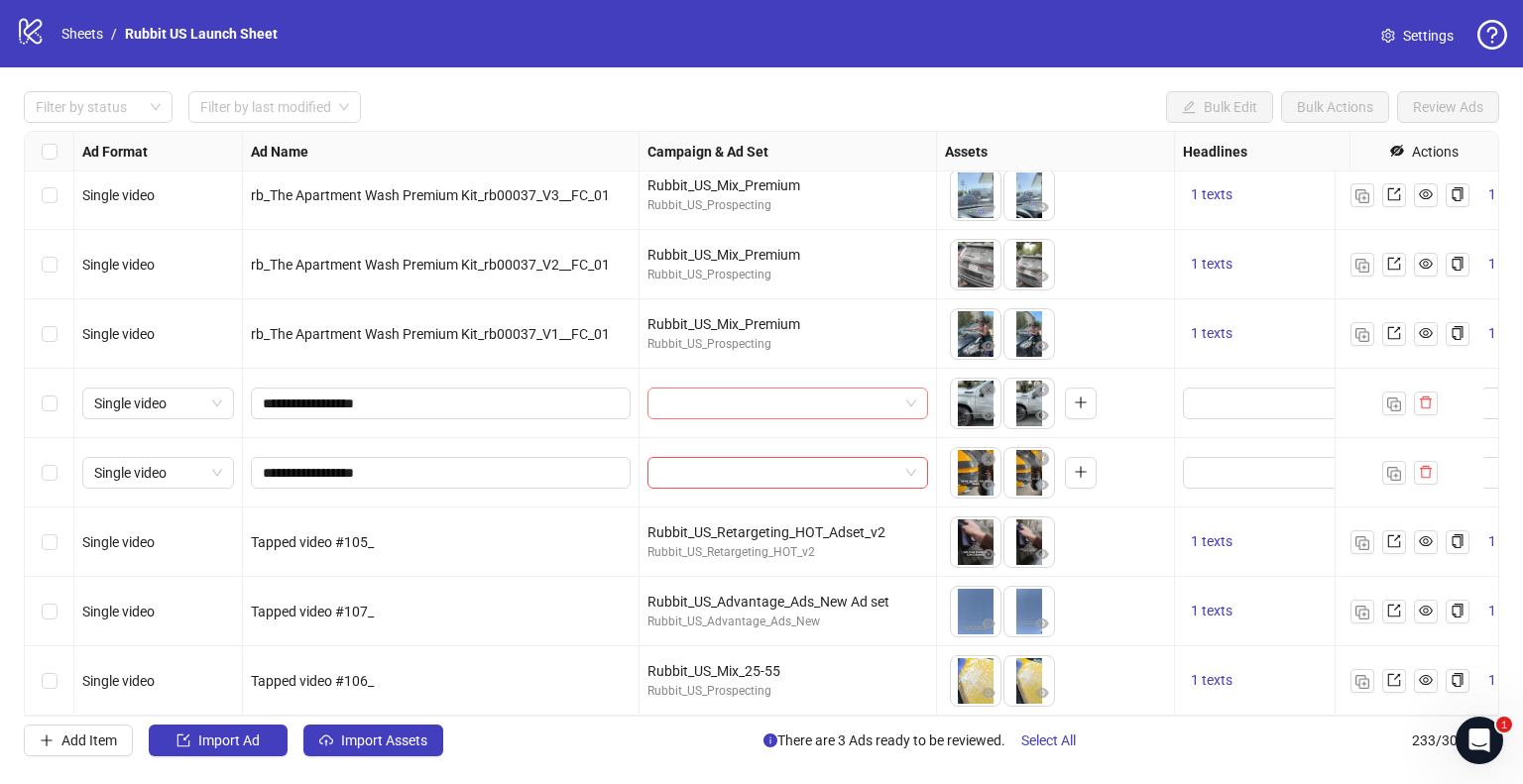 click at bounding box center (778, 403) 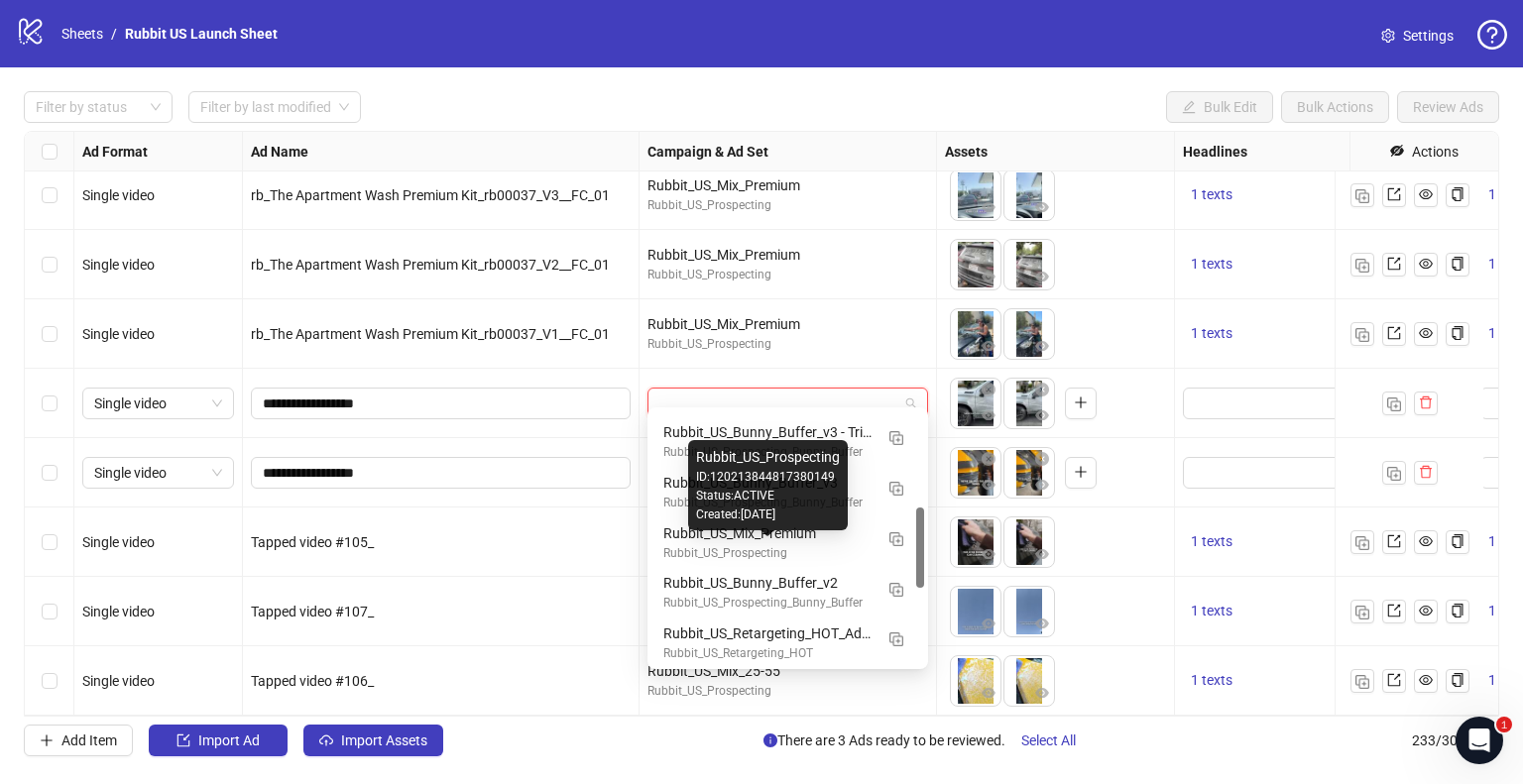 scroll, scrollTop: 299, scrollLeft: 0, axis: vertical 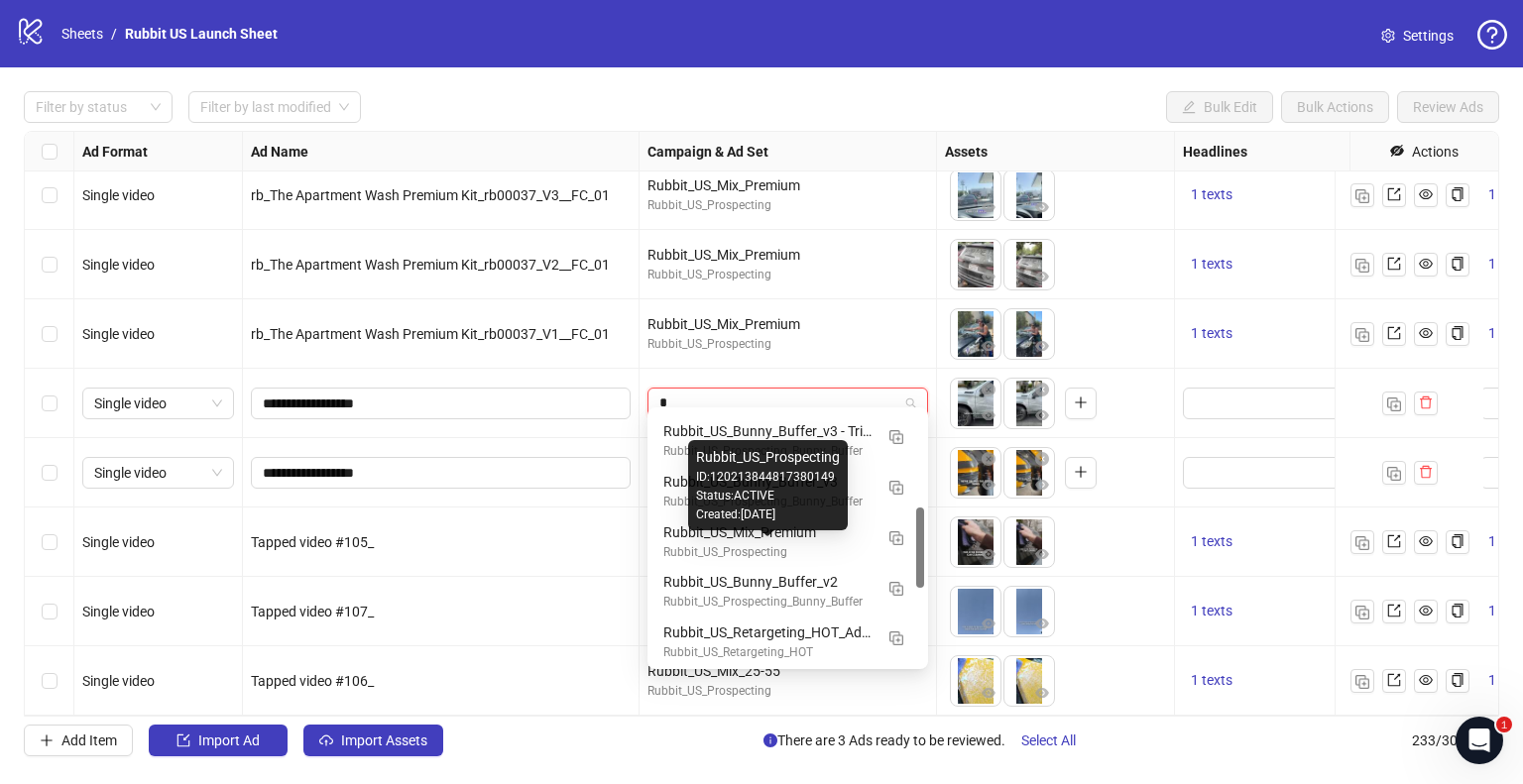type on "**" 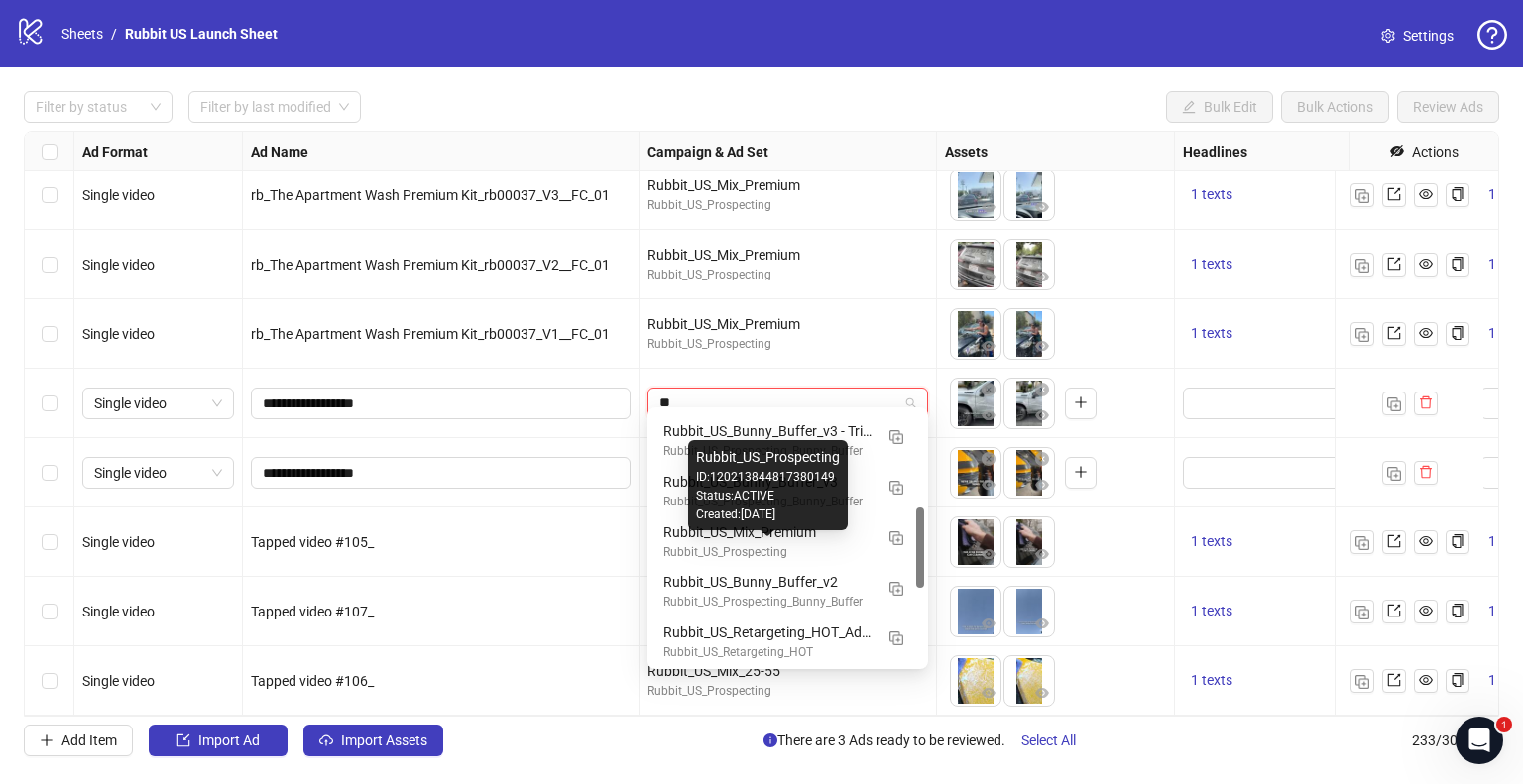 scroll, scrollTop: 0, scrollLeft: 0, axis: both 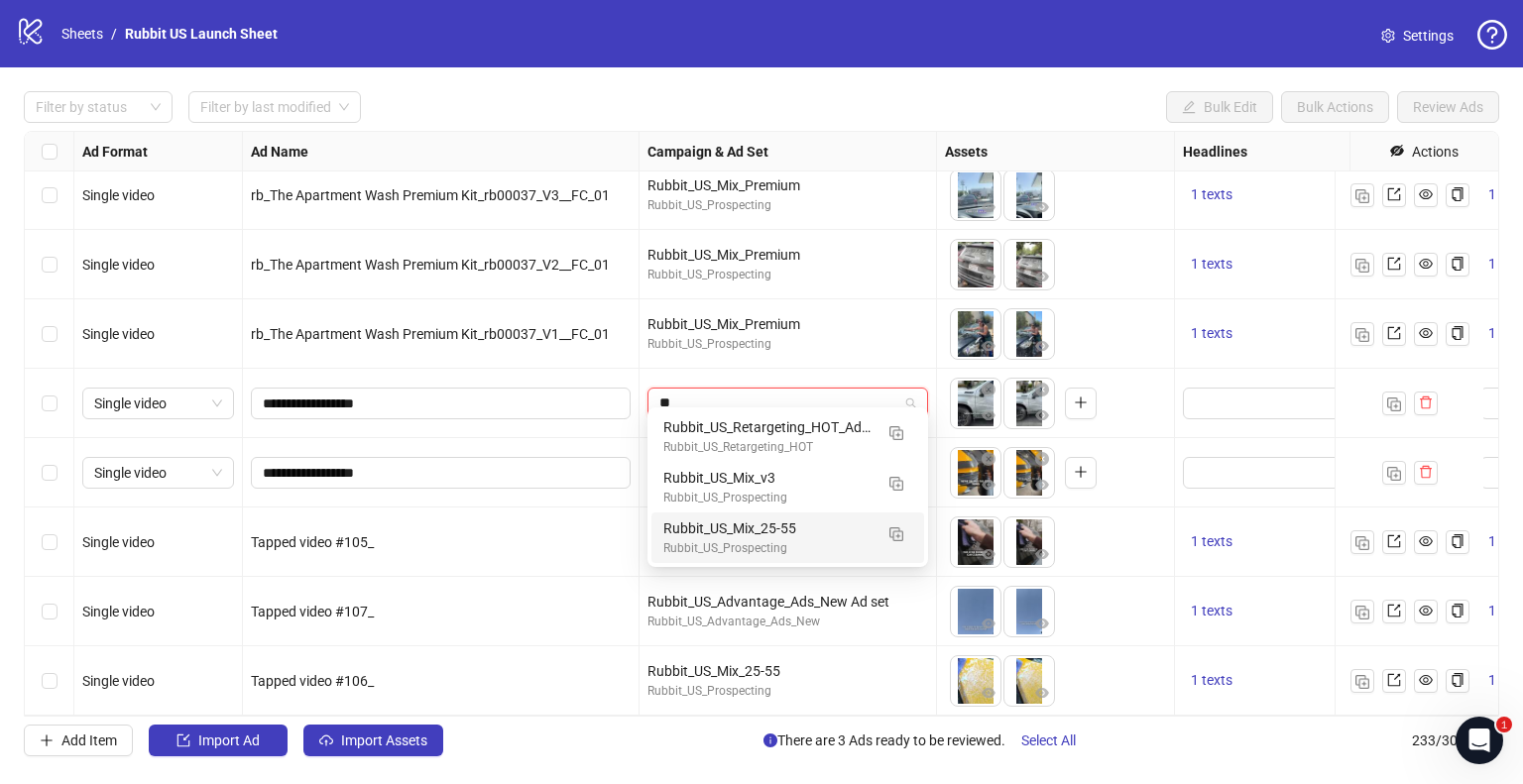 click on "Rubbit_US_Prospecting" at bounding box center [767, 548] 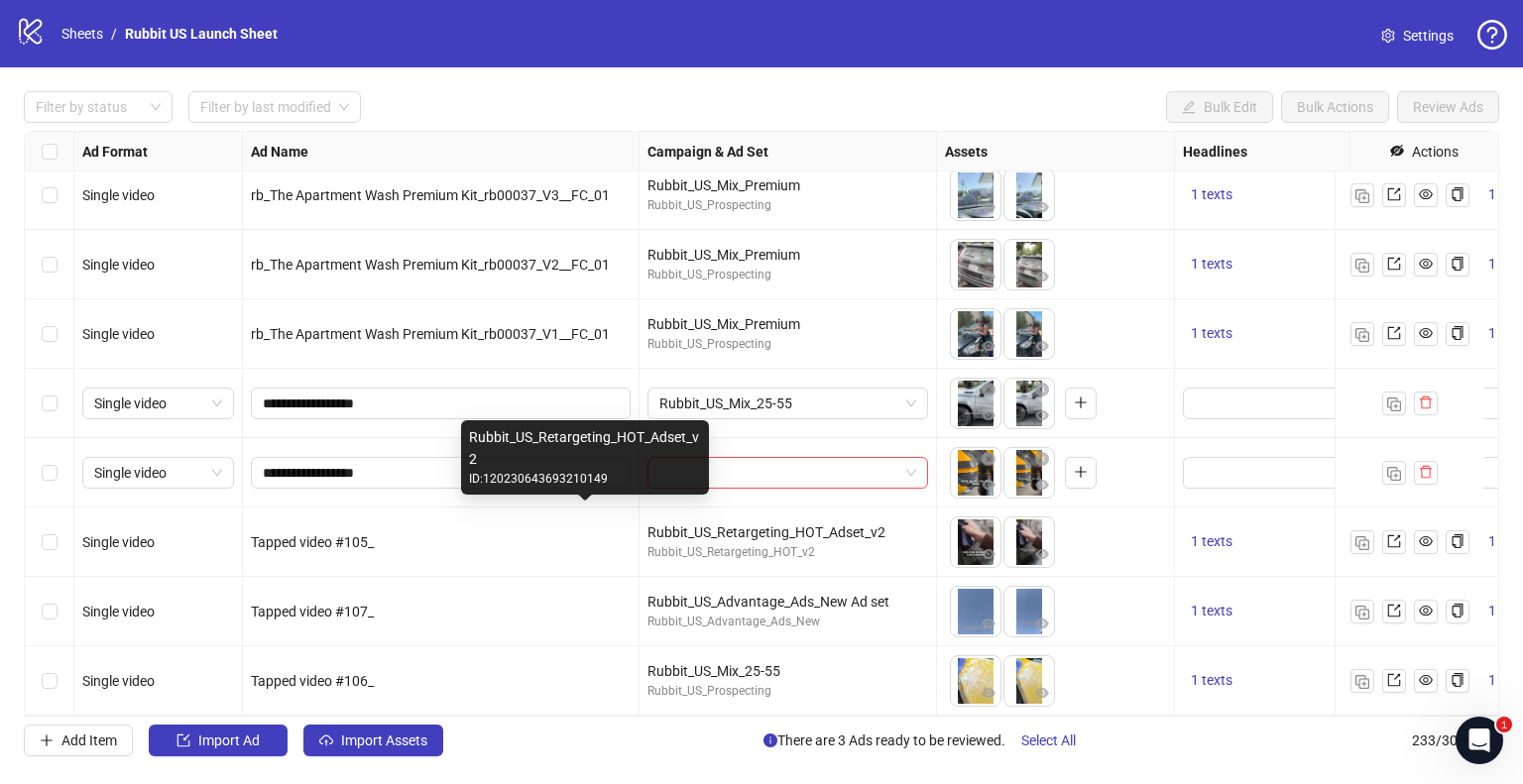 scroll, scrollTop: 15636, scrollLeft: 202, axis: both 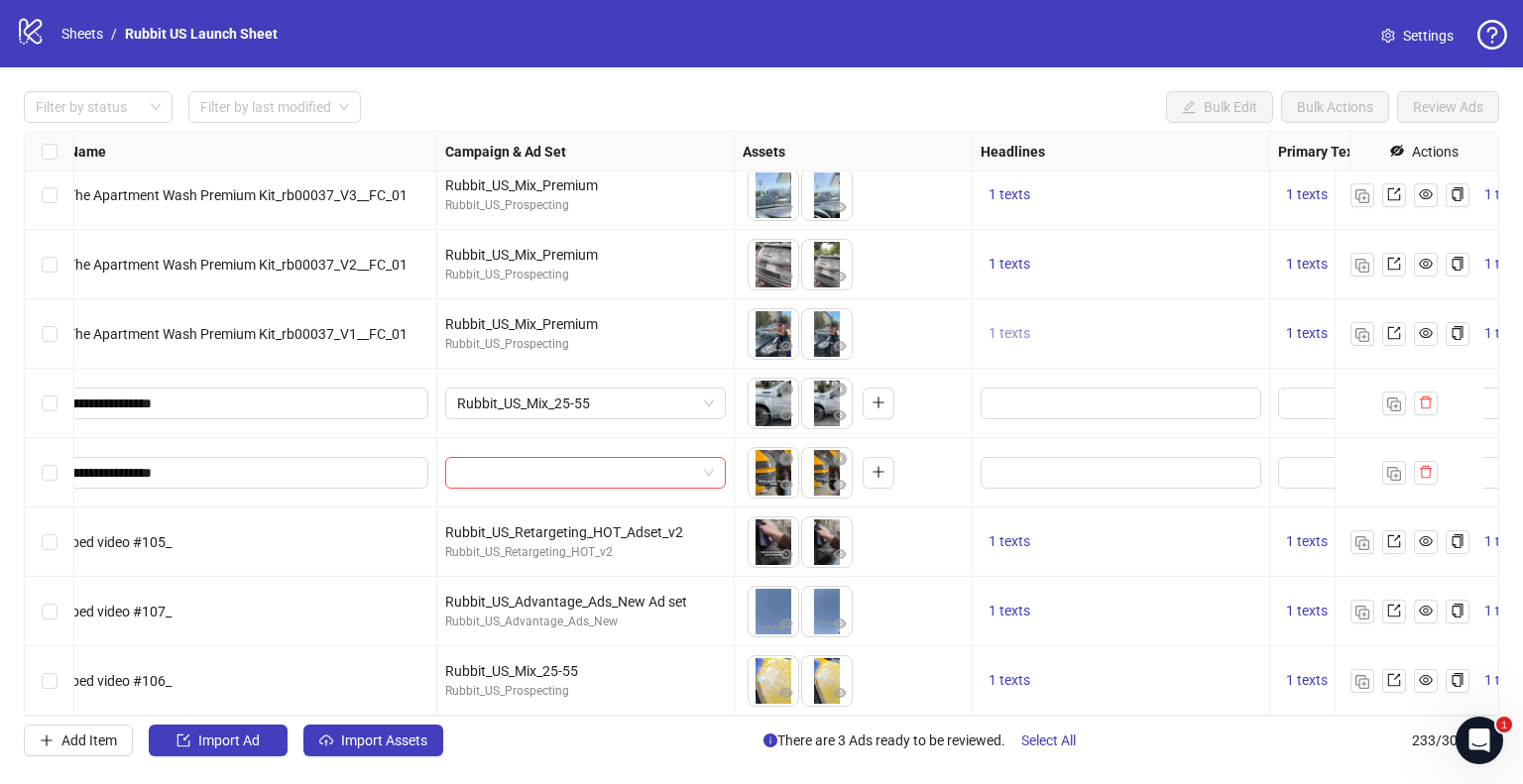 click on "1 texts" at bounding box center (1009, 333) 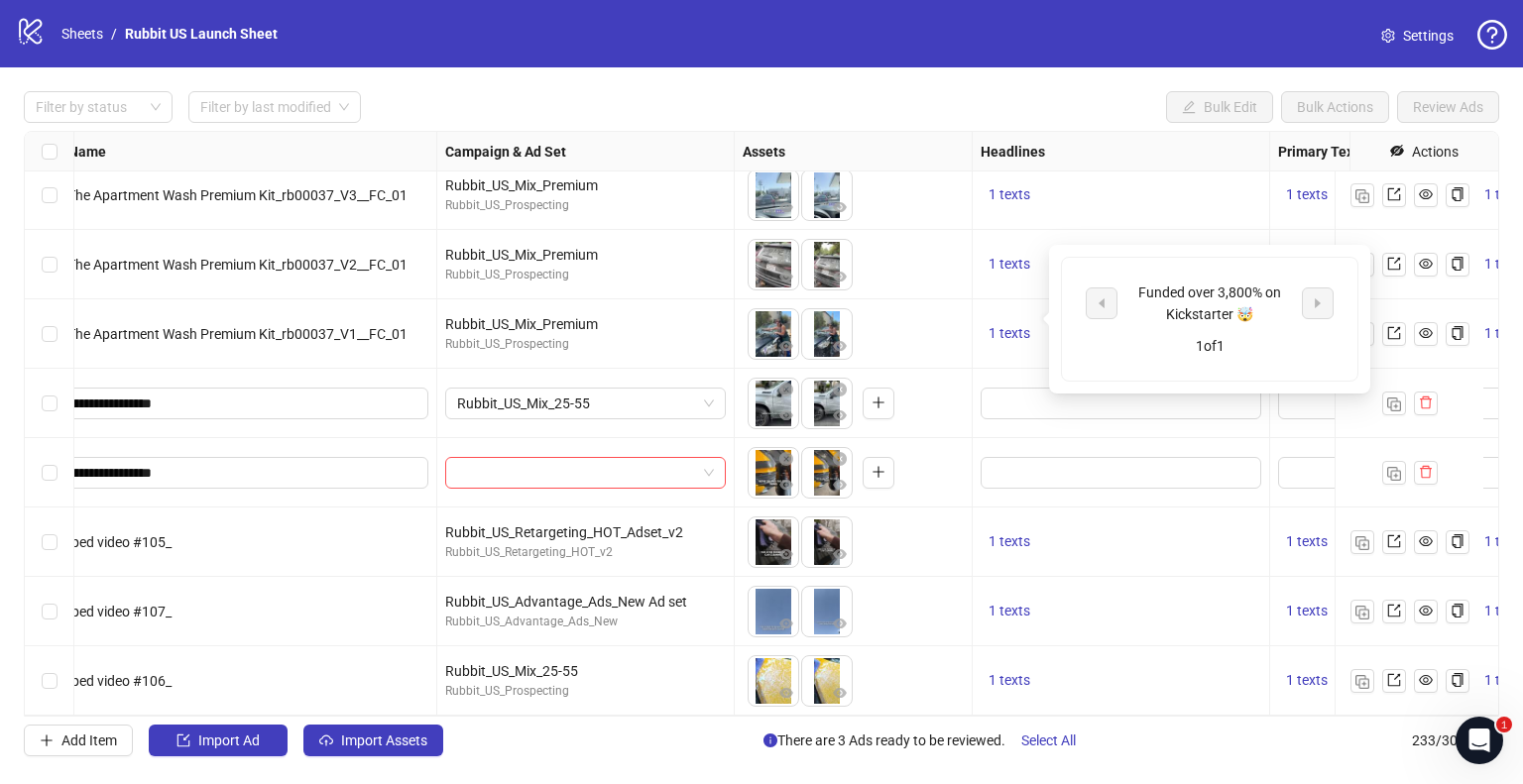 click on "Funded over 3,800% on Kickstarter 🤯" at bounding box center [1210, 303] 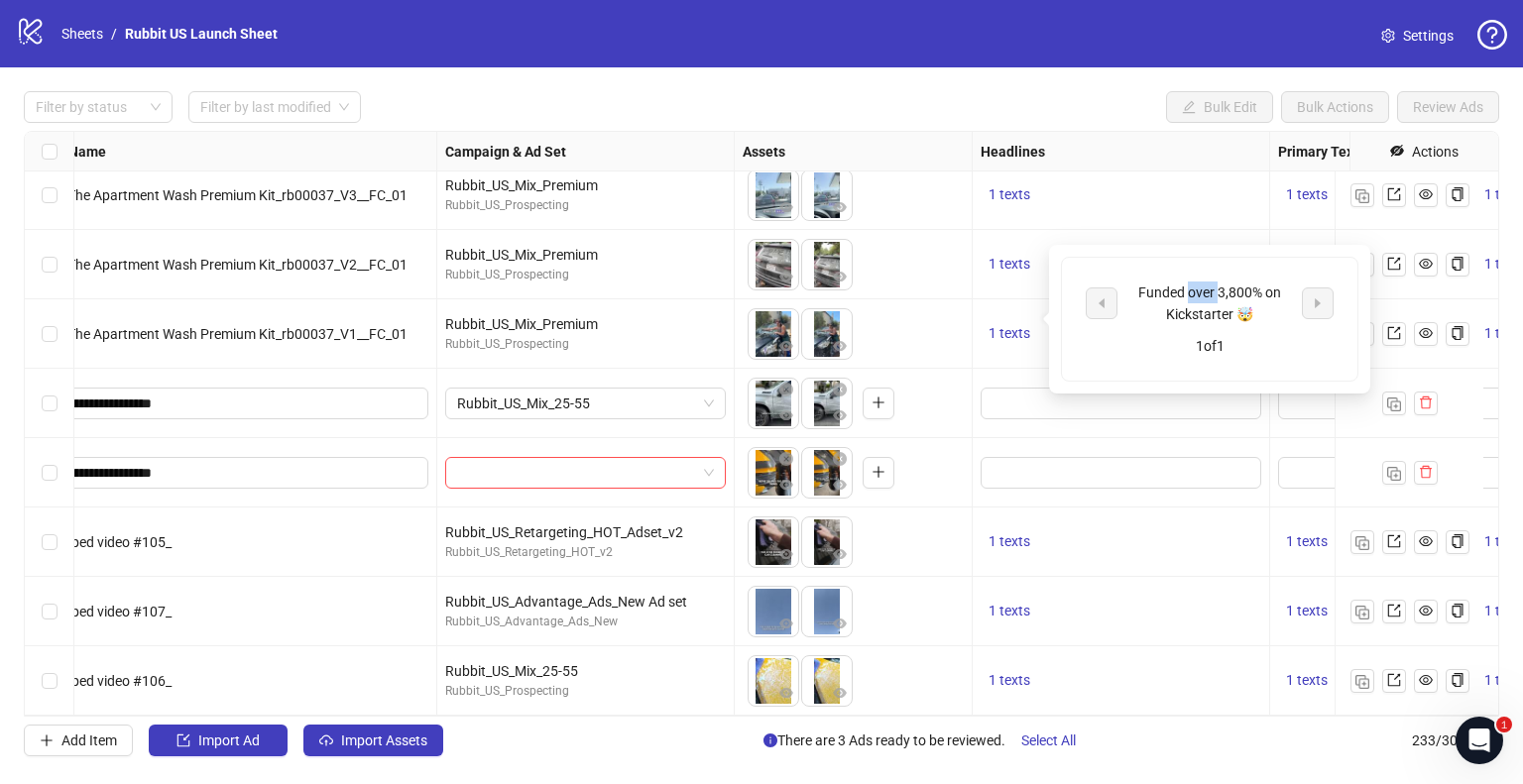 click on "Funded over 3,800% on Kickstarter 🤯" at bounding box center [1210, 303] 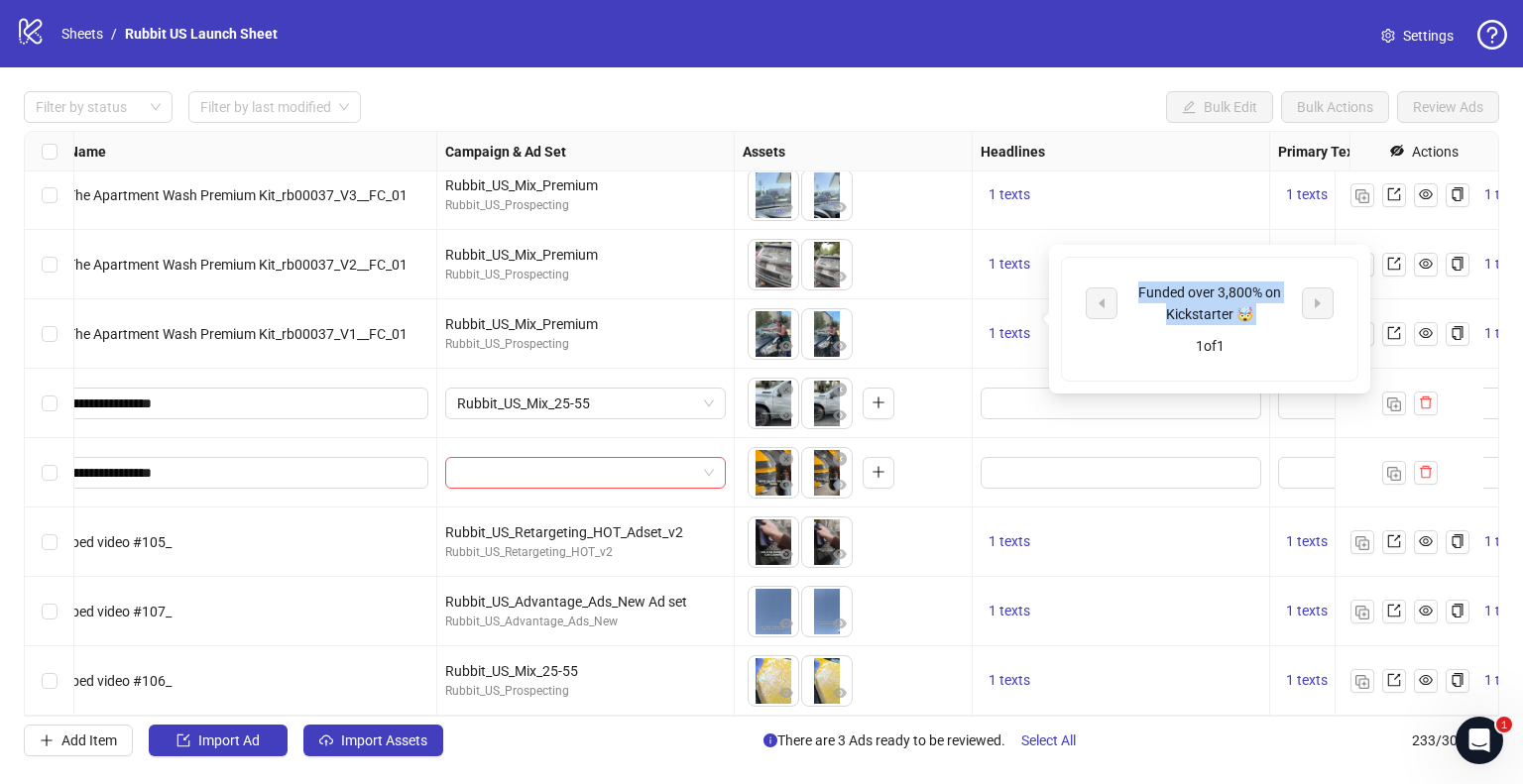 click on "Funded over 3,800% on Kickstarter 🤯" at bounding box center (1210, 303) 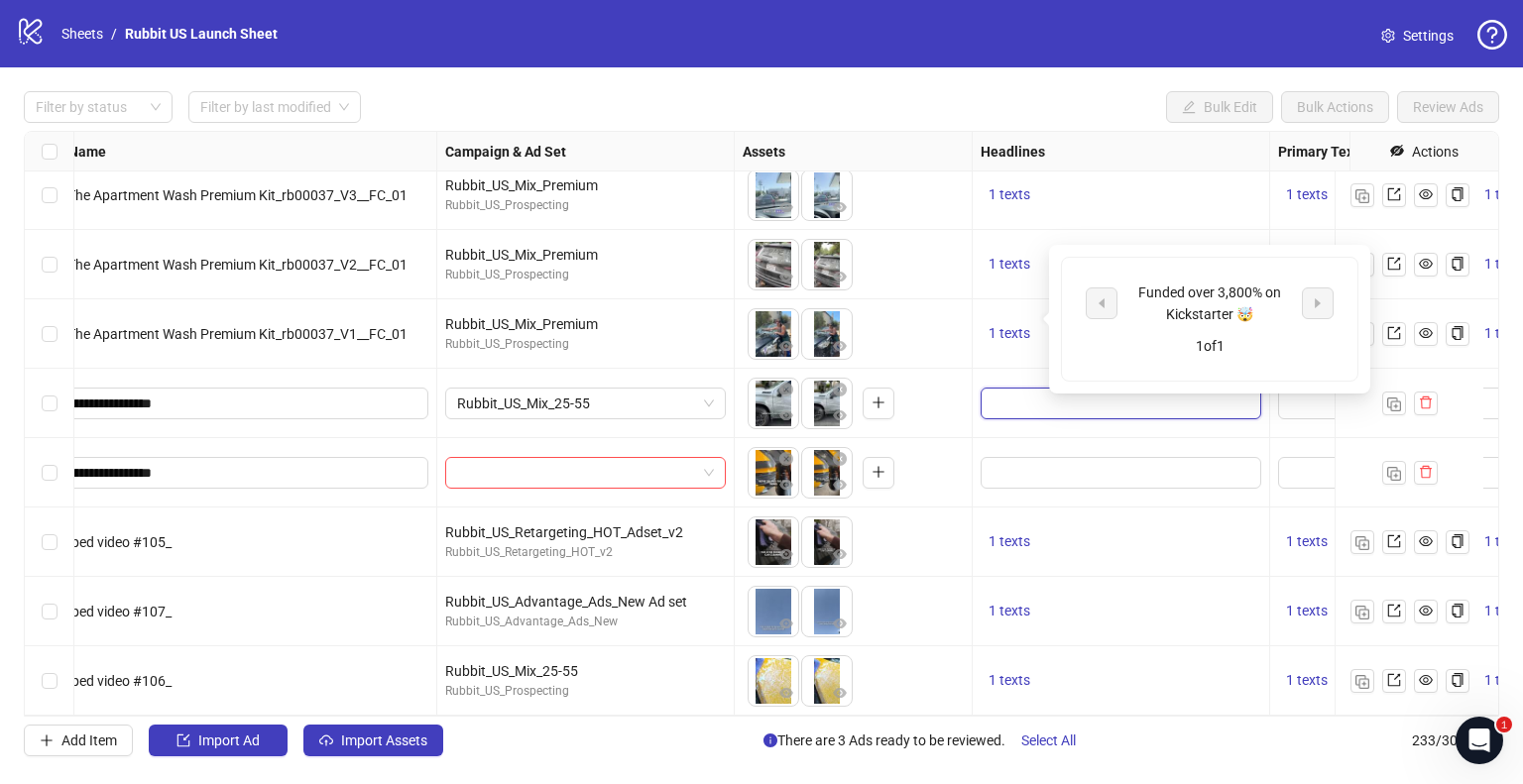 click at bounding box center (1118, 403) 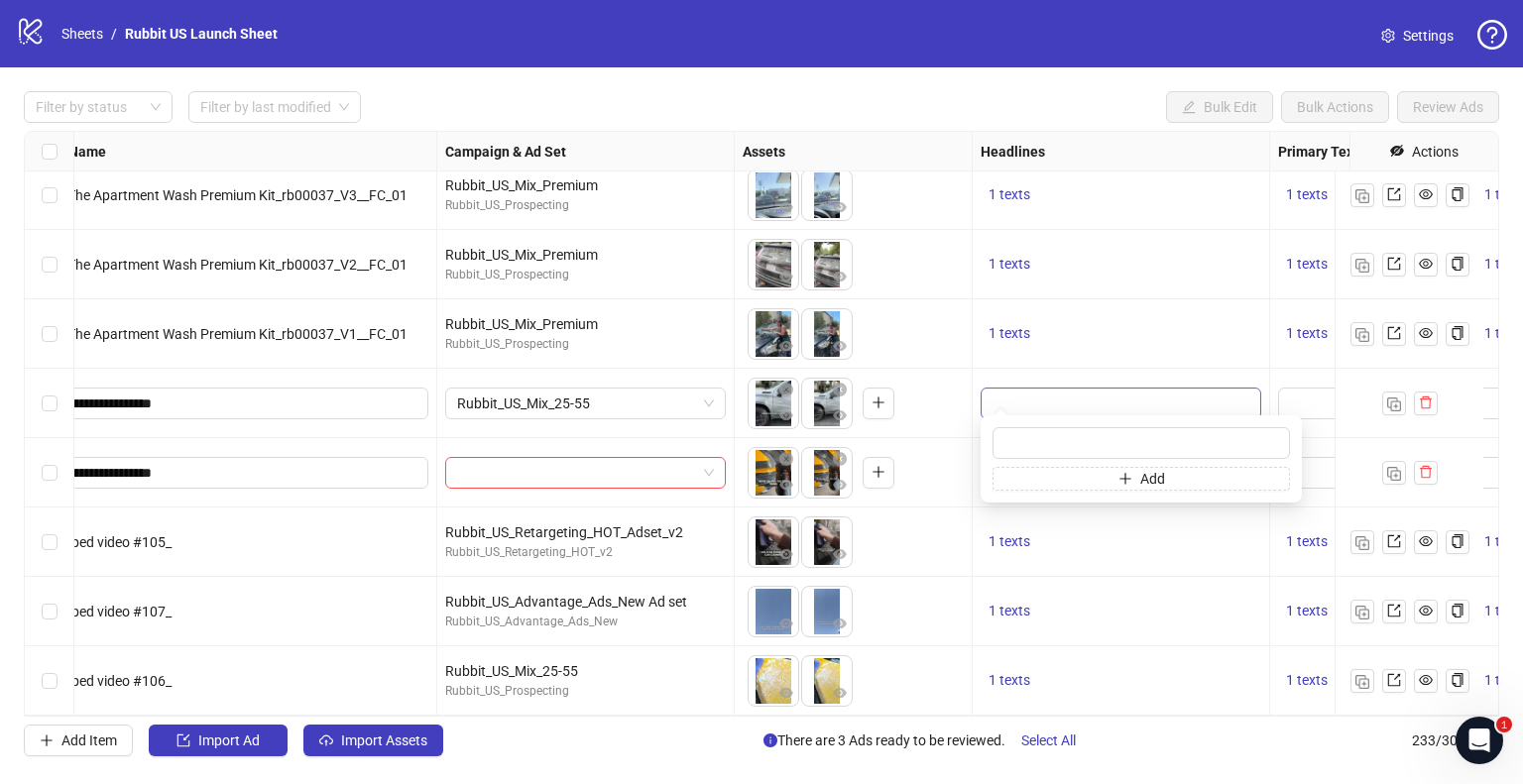 type on "**********" 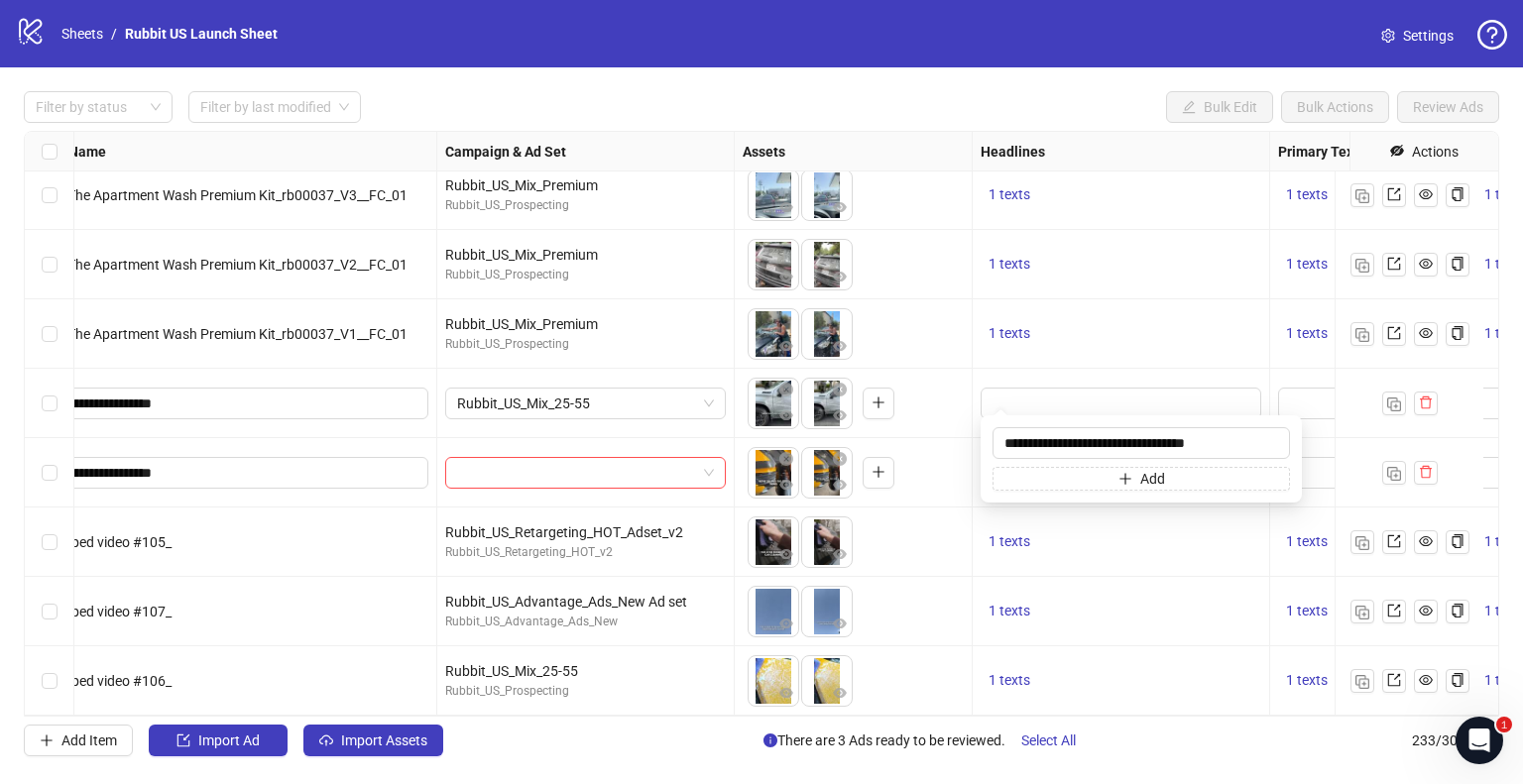 click at bounding box center [1121, 403] 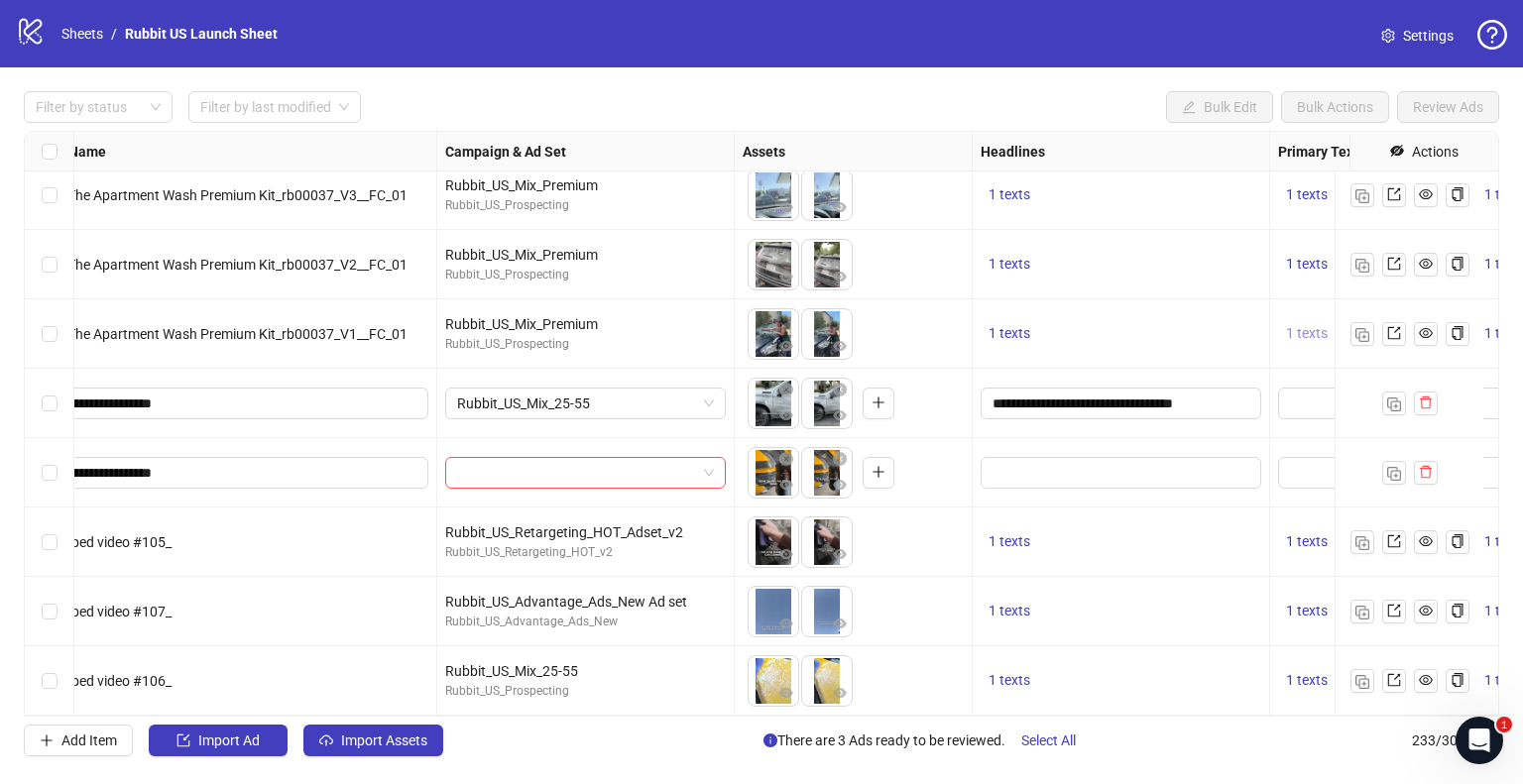 scroll, scrollTop: 15636, scrollLeft: 555, axis: both 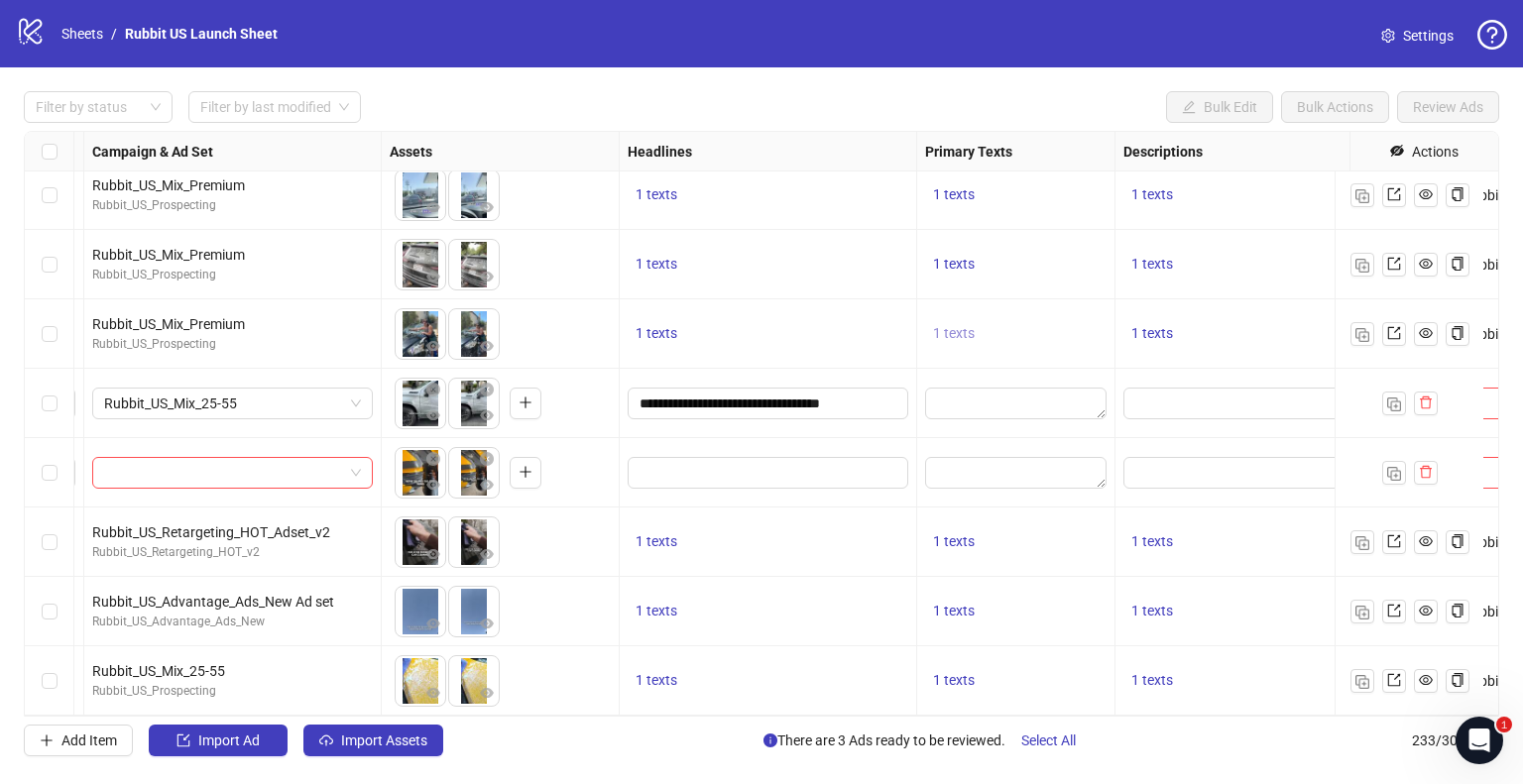 click on "1 texts" at bounding box center (954, 333) 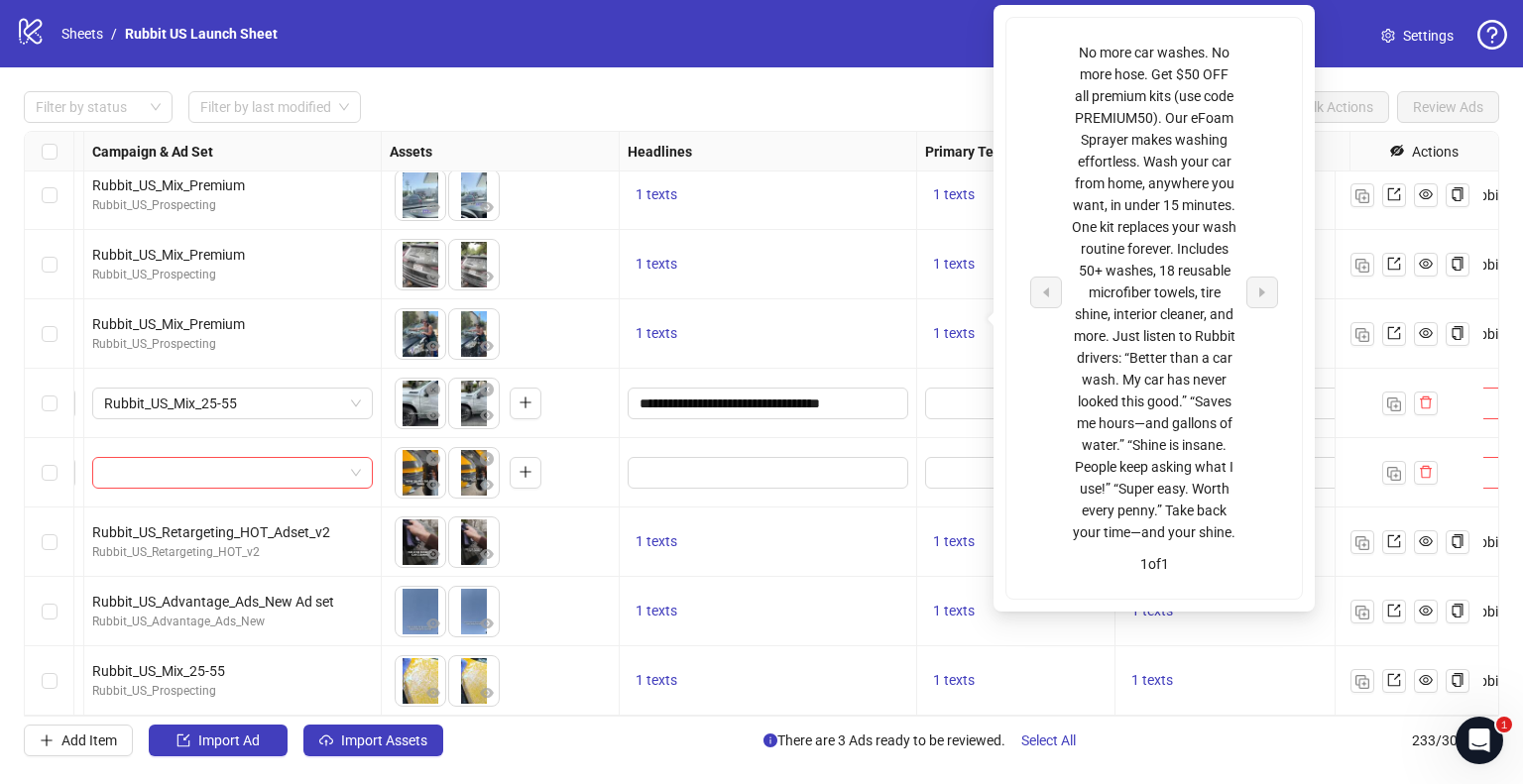 click on "No more car washes. No more hose. Get $50 OFF all premium kits (use code PREMIUM50).
Our eFoam Sprayer makes washing effortless. Wash your car from home, anywhere you want, in under 15 minutes.
One kit replaces your wash routine forever. Includes 50+ washes, 18 reusable microfiber towels, tire shine, interior cleaner, and more.
Just listen to Rubbit drivers:
“Better than a car wash. My car has never looked this good.”
“Saves me hours—and gallons of water.”
“Shine is insane. People keep asking what I use!”
“Super easy. Worth every penny.”
Take back your time—and your shine." at bounding box center (1154, 292) 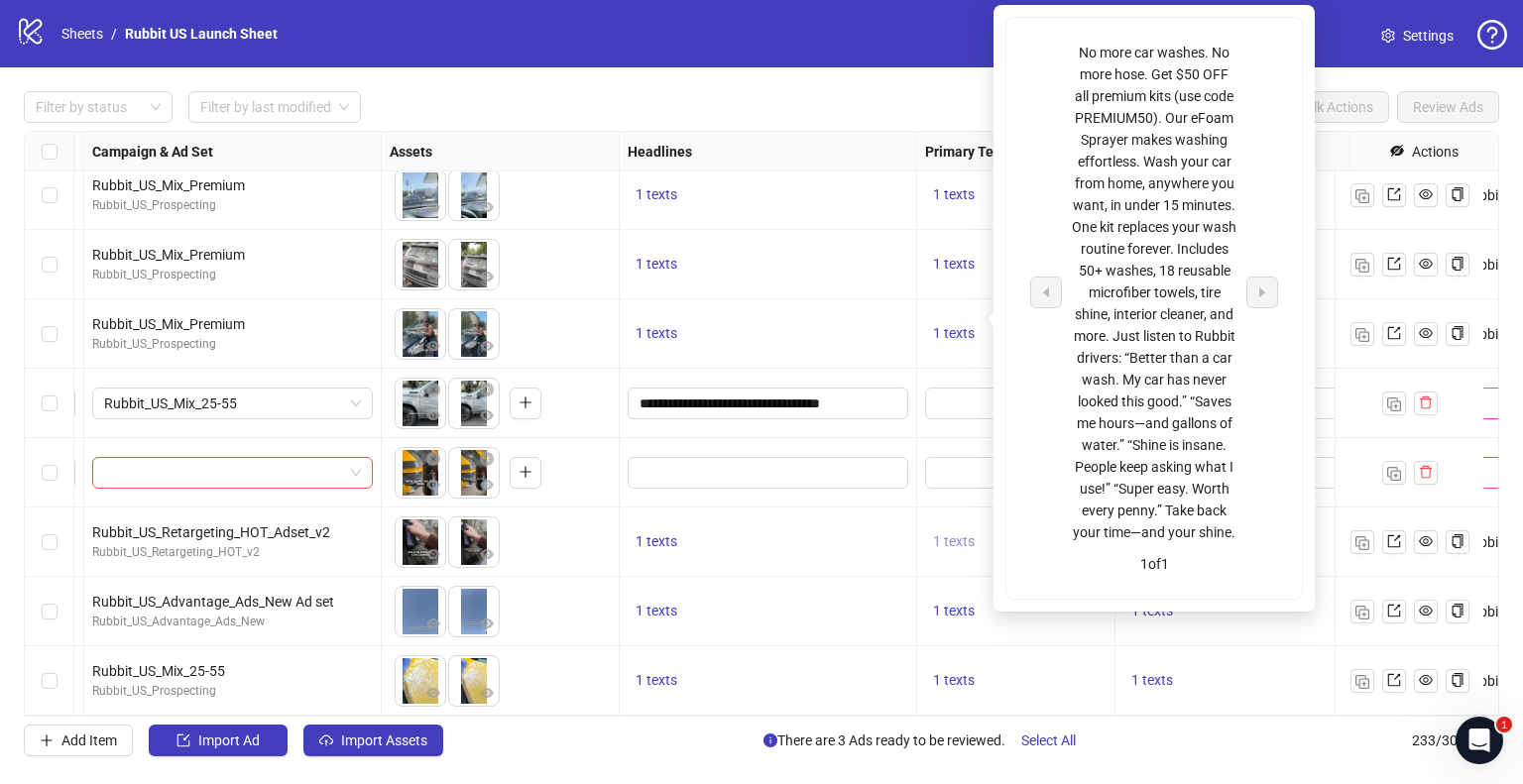 click on "1 texts" at bounding box center [954, 541] 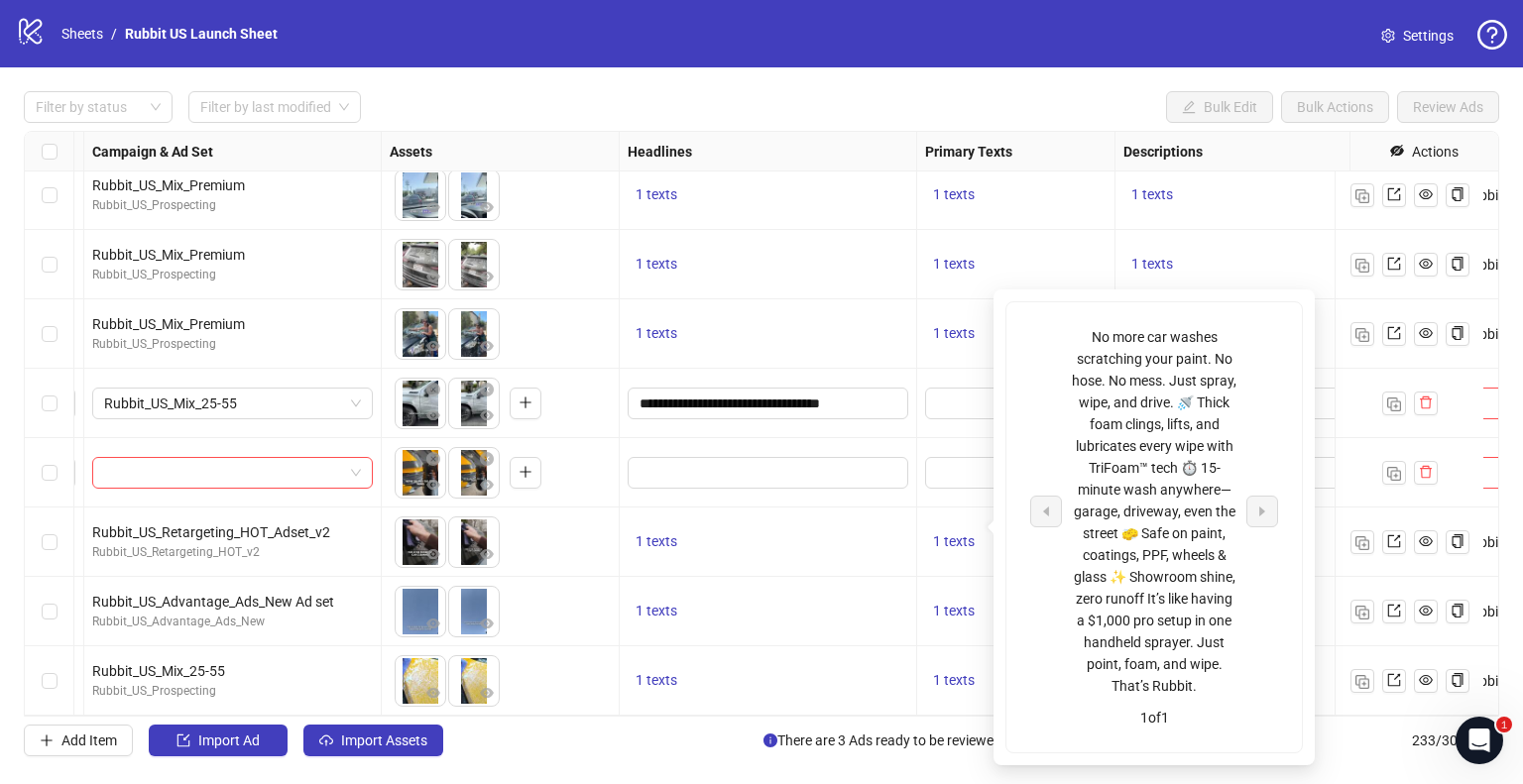 click on "No more car washes scratching your paint. No hose. No mess.
Just spray, wipe, and drive.
🚿 Thick foam clings, lifts, and lubricates every wipe with TriFoam™ tech
⏱️ 15-minute wash anywhere—garage, driveway, even the street
🧽 Safe on paint, coatings, PPF, wheels & glass
✨ Showroom shine, zero runoff
It’s like having a $1,000 pro setup in one handheld sprayer.
Just point, foam, and wipe. That’s Rubbit." at bounding box center [1154, 511] 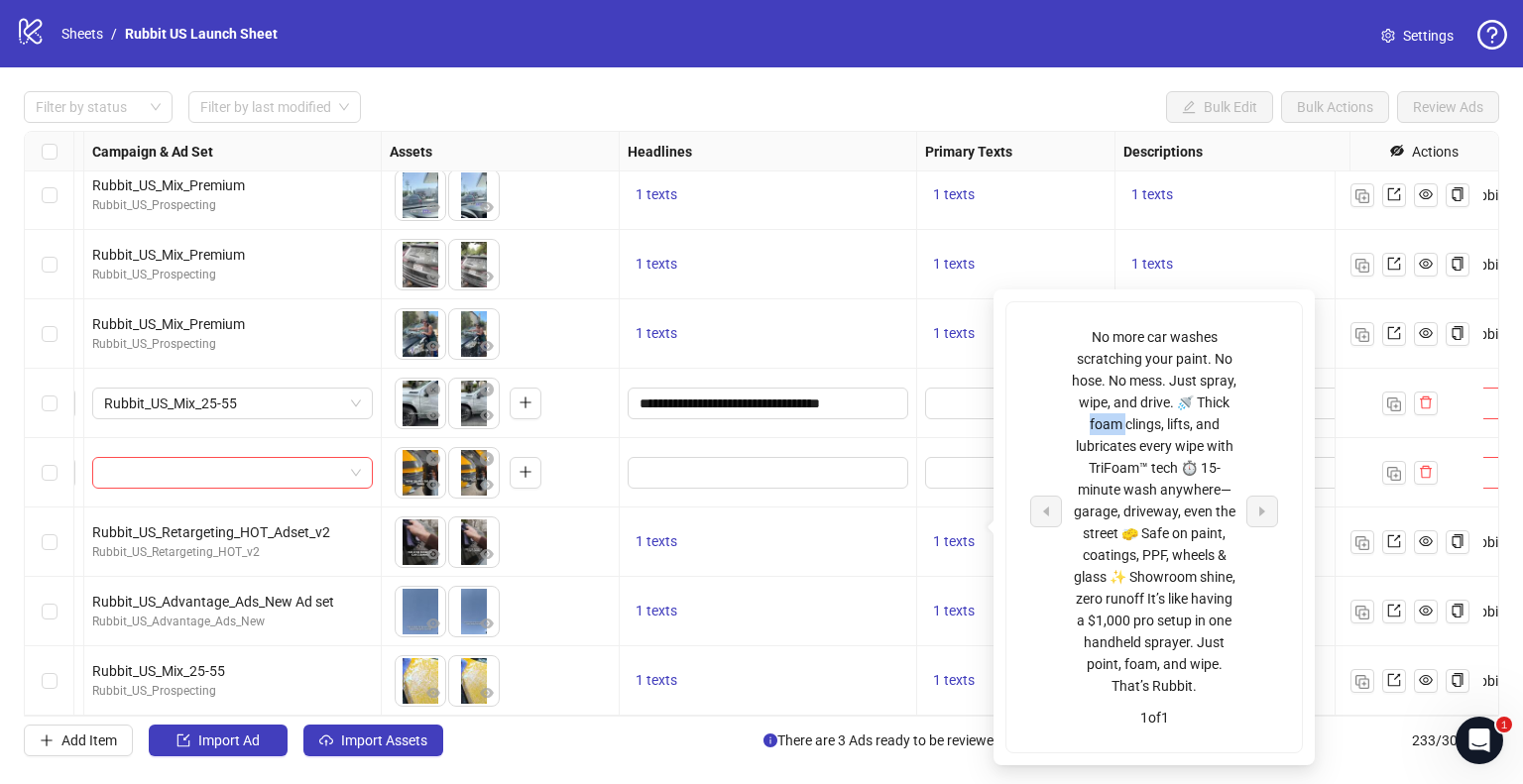 click on "No more car washes scratching your paint. No hose. No mess.
Just spray, wipe, and drive.
🚿 Thick foam clings, lifts, and lubricates every wipe with TriFoam™ tech
⏱️ 15-minute wash anywhere—garage, driveway, even the street
🧽 Safe on paint, coatings, PPF, wheels & glass
✨ Showroom shine, zero runoff
It’s like having a $1,000 pro setup in one handheld sprayer.
Just point, foam, and wipe. That’s Rubbit." at bounding box center [1154, 511] 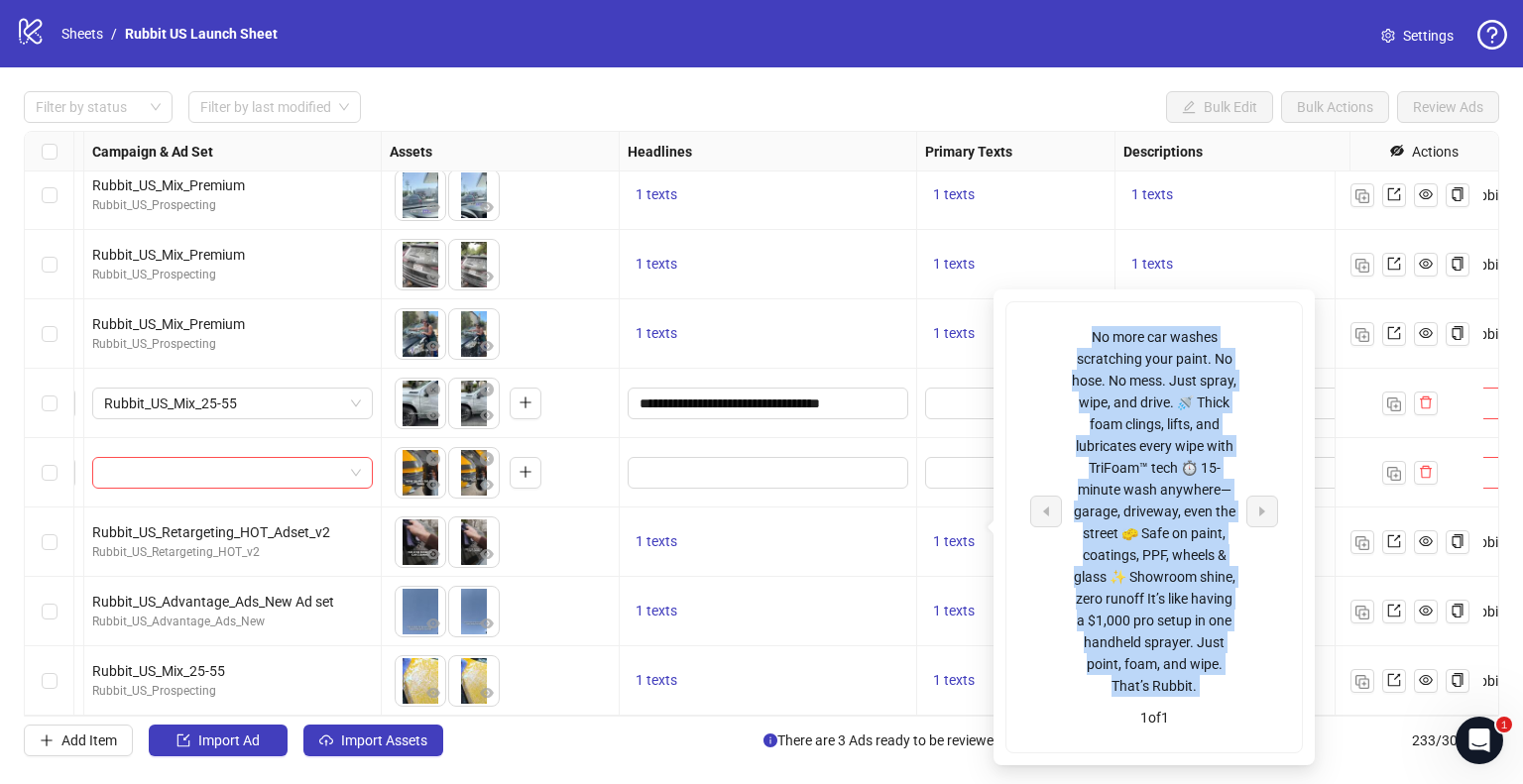 click on "No more car washes scratching your paint. No hose. No mess.
Just spray, wipe, and drive.
🚿 Thick foam clings, lifts, and lubricates every wipe with TriFoam™ tech
⏱️ 15-minute wash anywhere—garage, driveway, even the street
🧽 Safe on paint, coatings, PPF, wheels & glass
✨ Showroom shine, zero runoff
It’s like having a $1,000 pro setup in one handheld sprayer.
Just point, foam, and wipe. That’s Rubbit." at bounding box center (1154, 511) 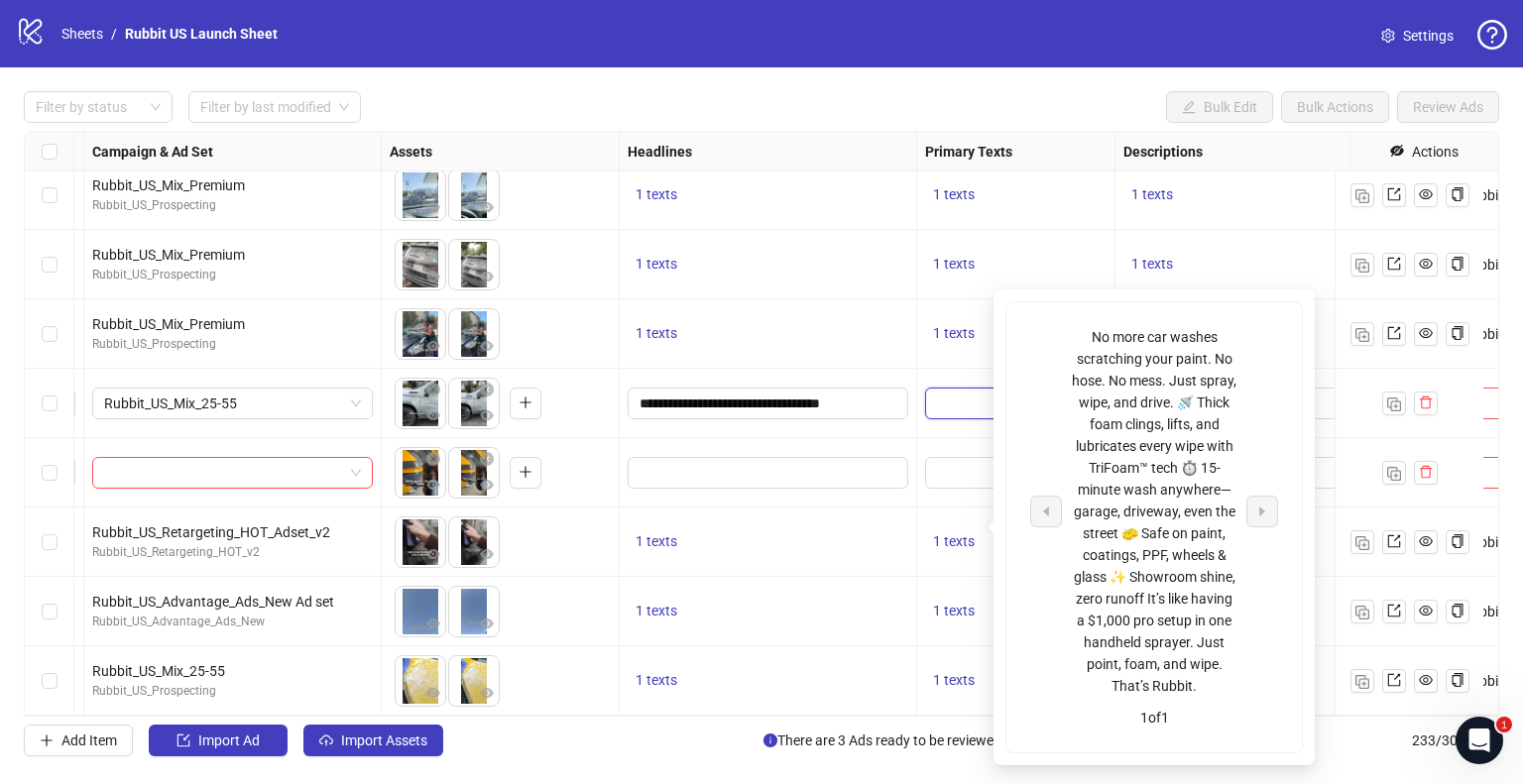 click at bounding box center [1015, 403] 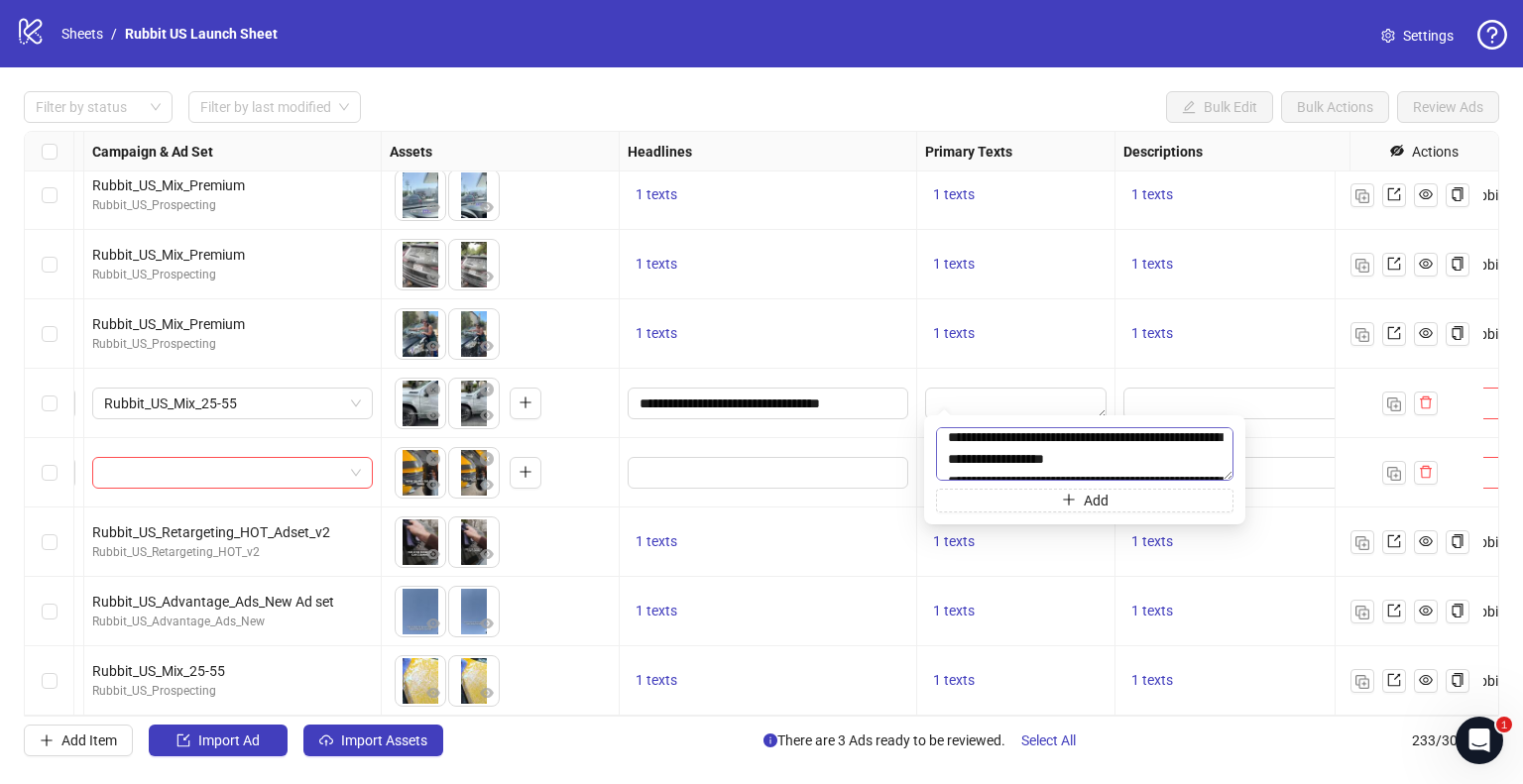 scroll, scrollTop: 49, scrollLeft: 0, axis: vertical 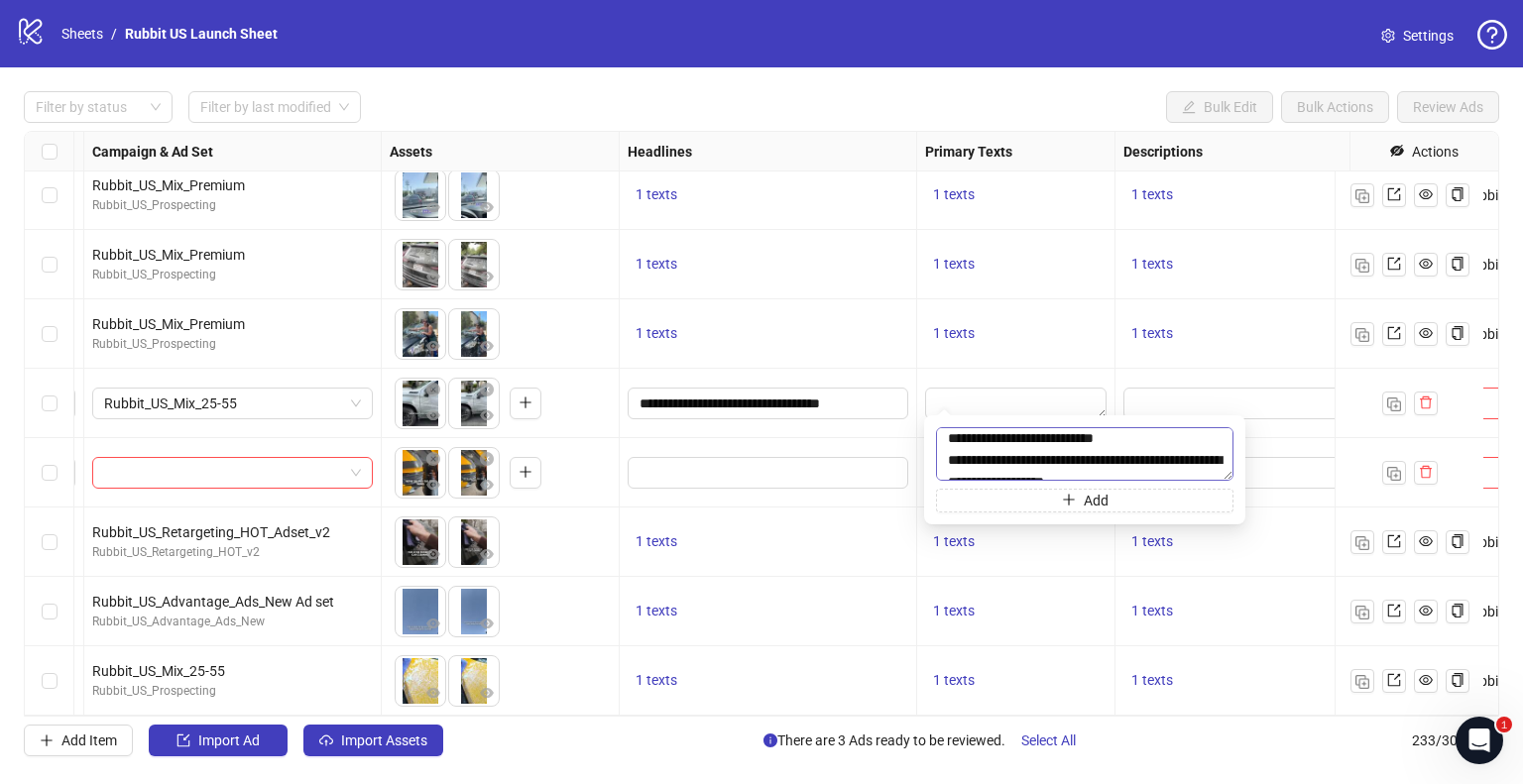 click on "**********" at bounding box center (1085, 454) 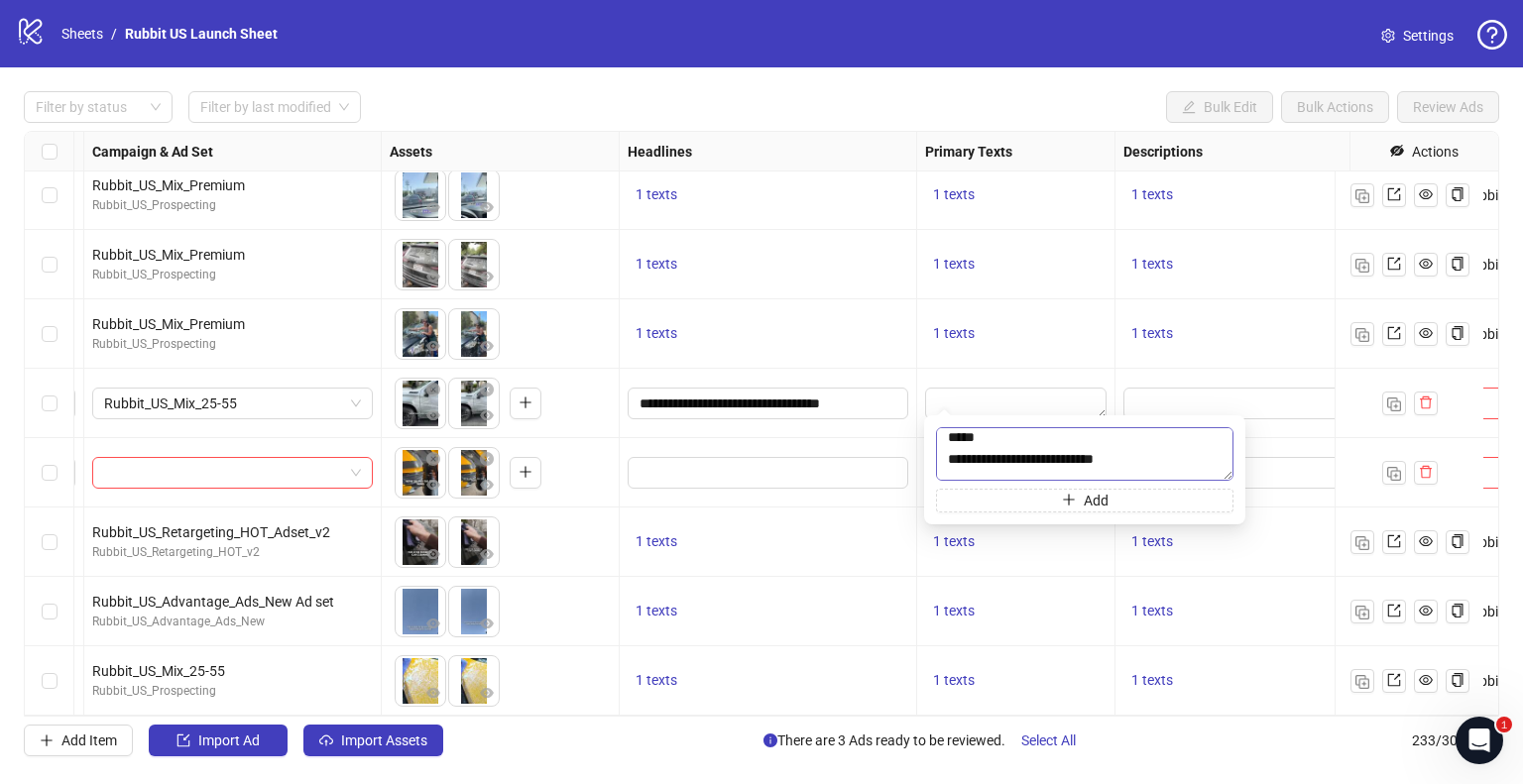 scroll, scrollTop: 5, scrollLeft: 0, axis: vertical 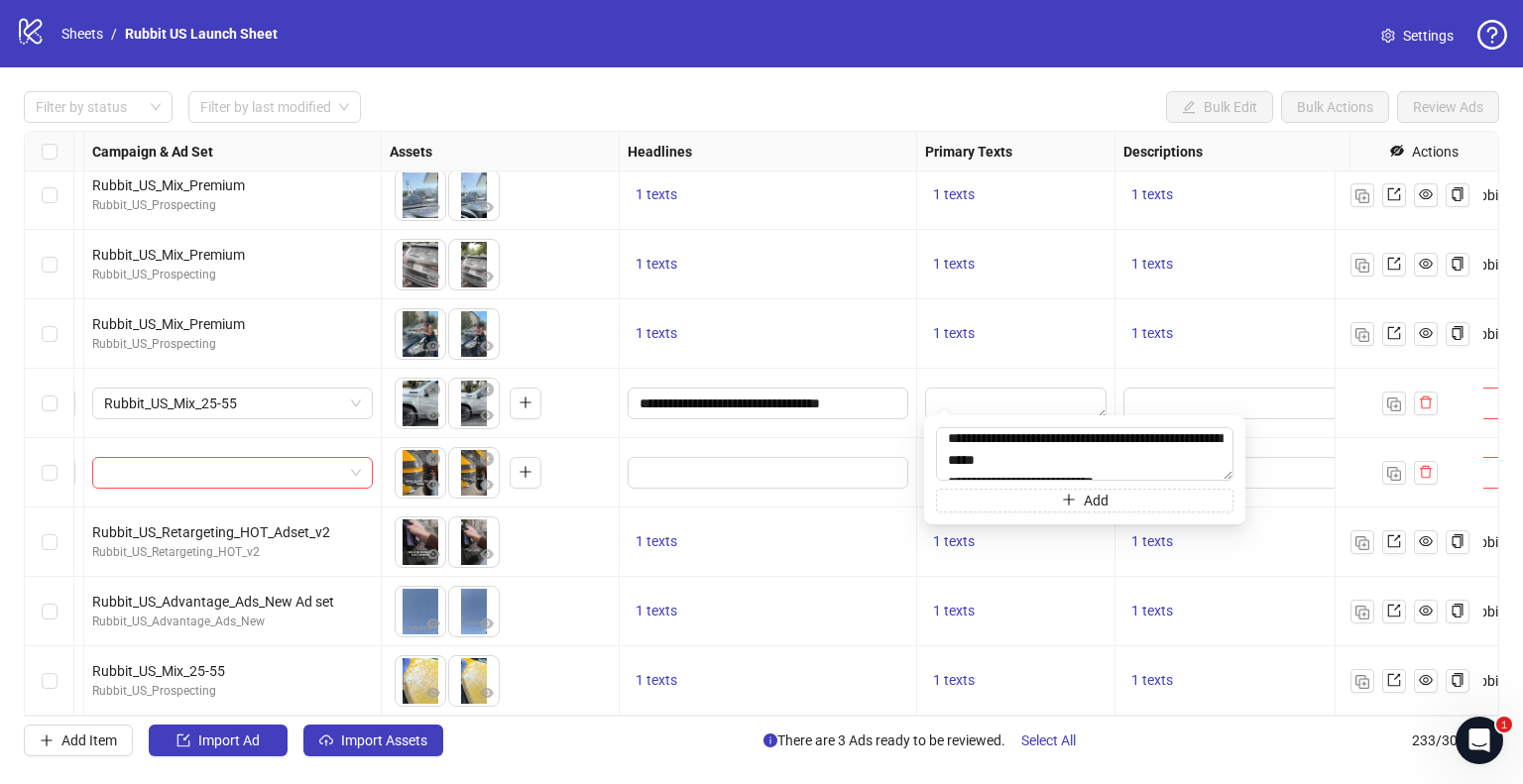 click at bounding box center [1016, 403] 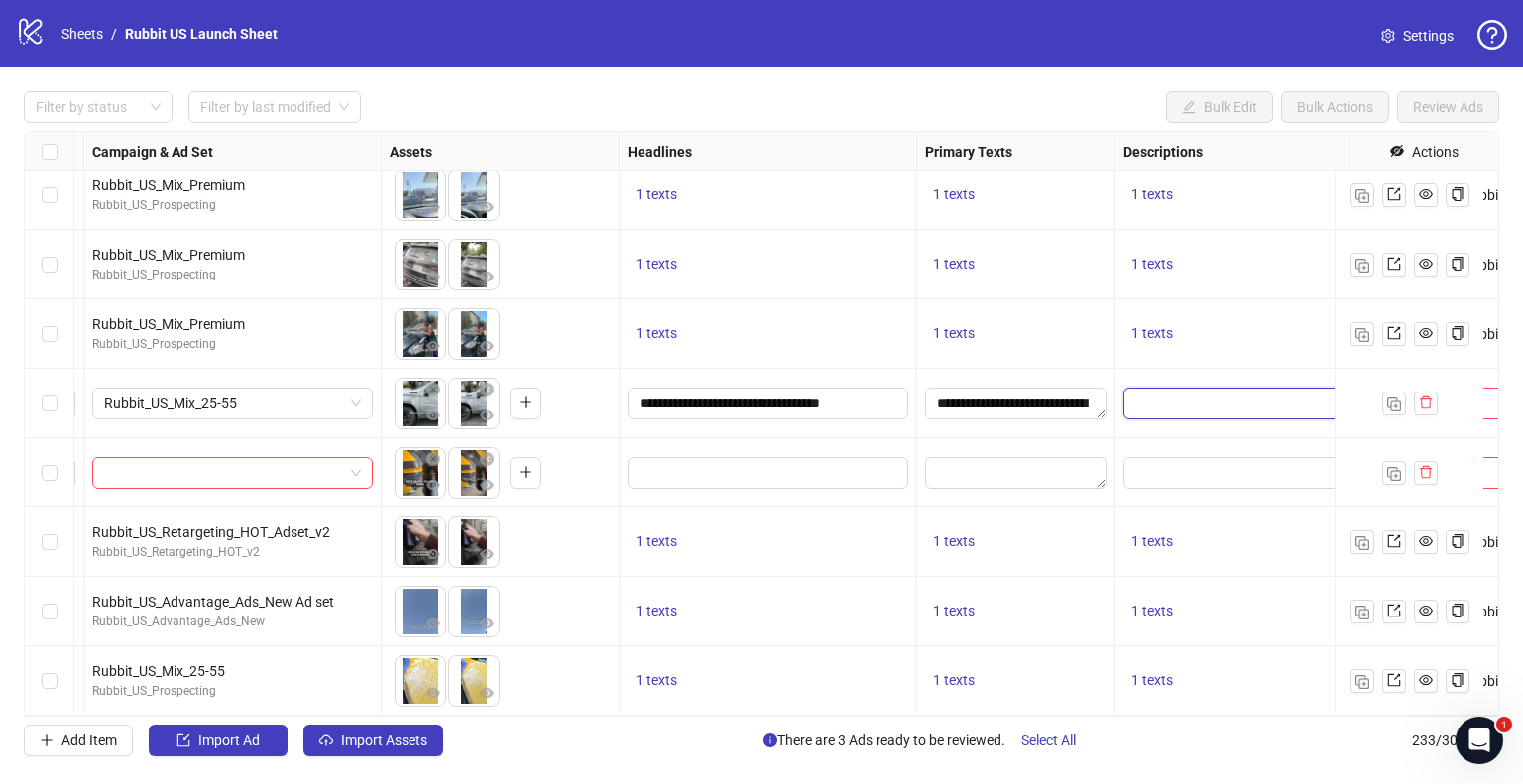 click at bounding box center [1263, 403] 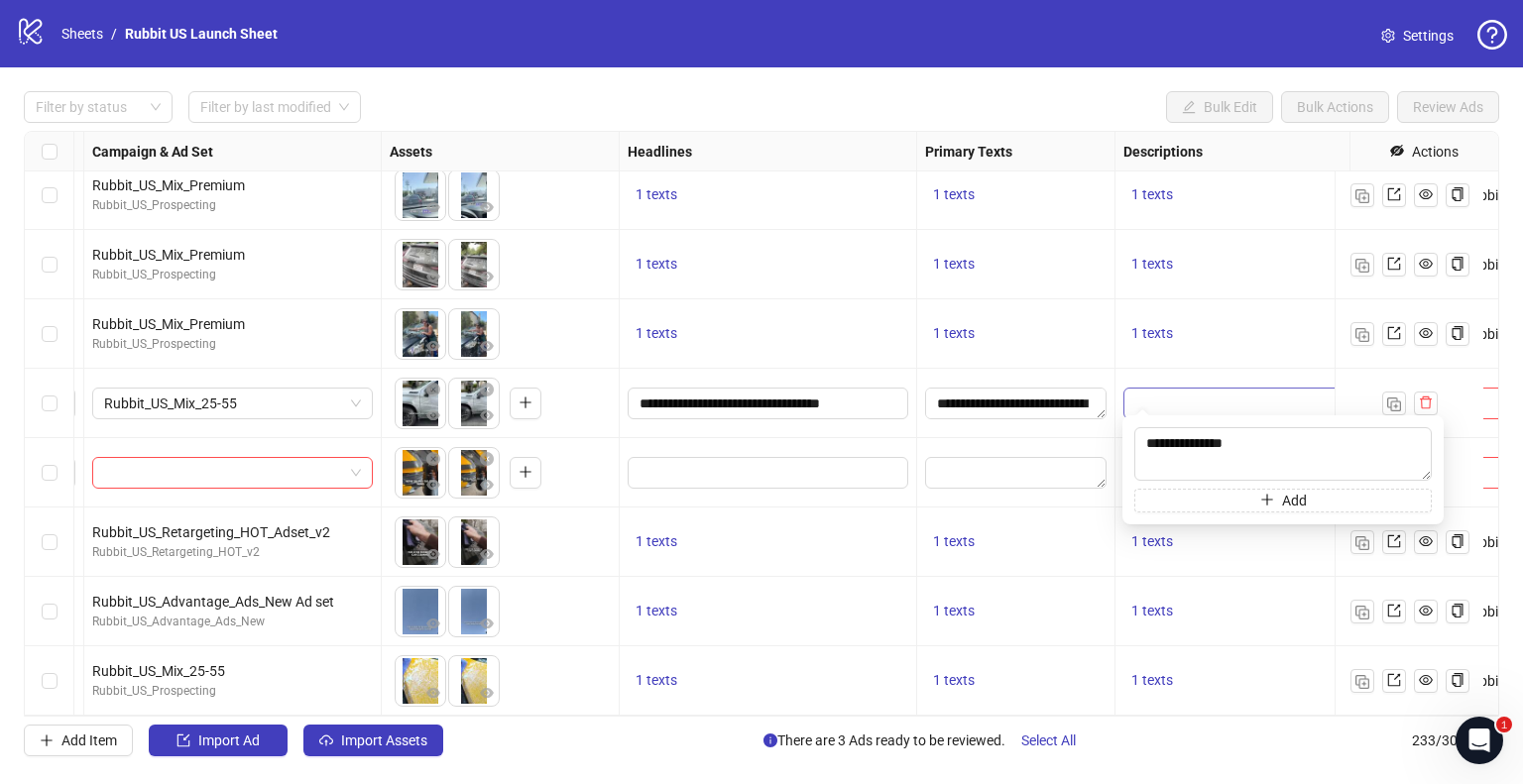 type on "**********" 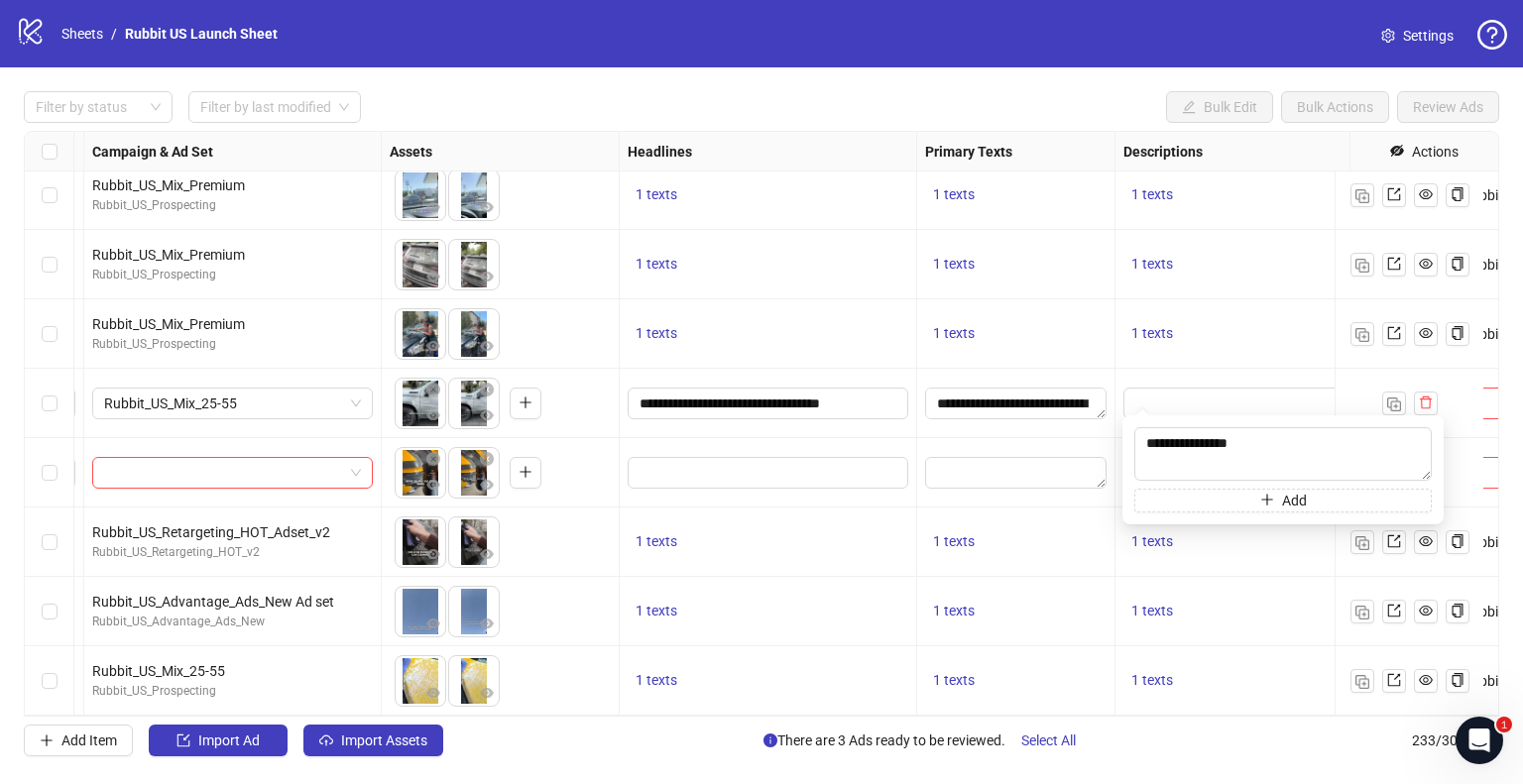 click at bounding box center (1016, 473) 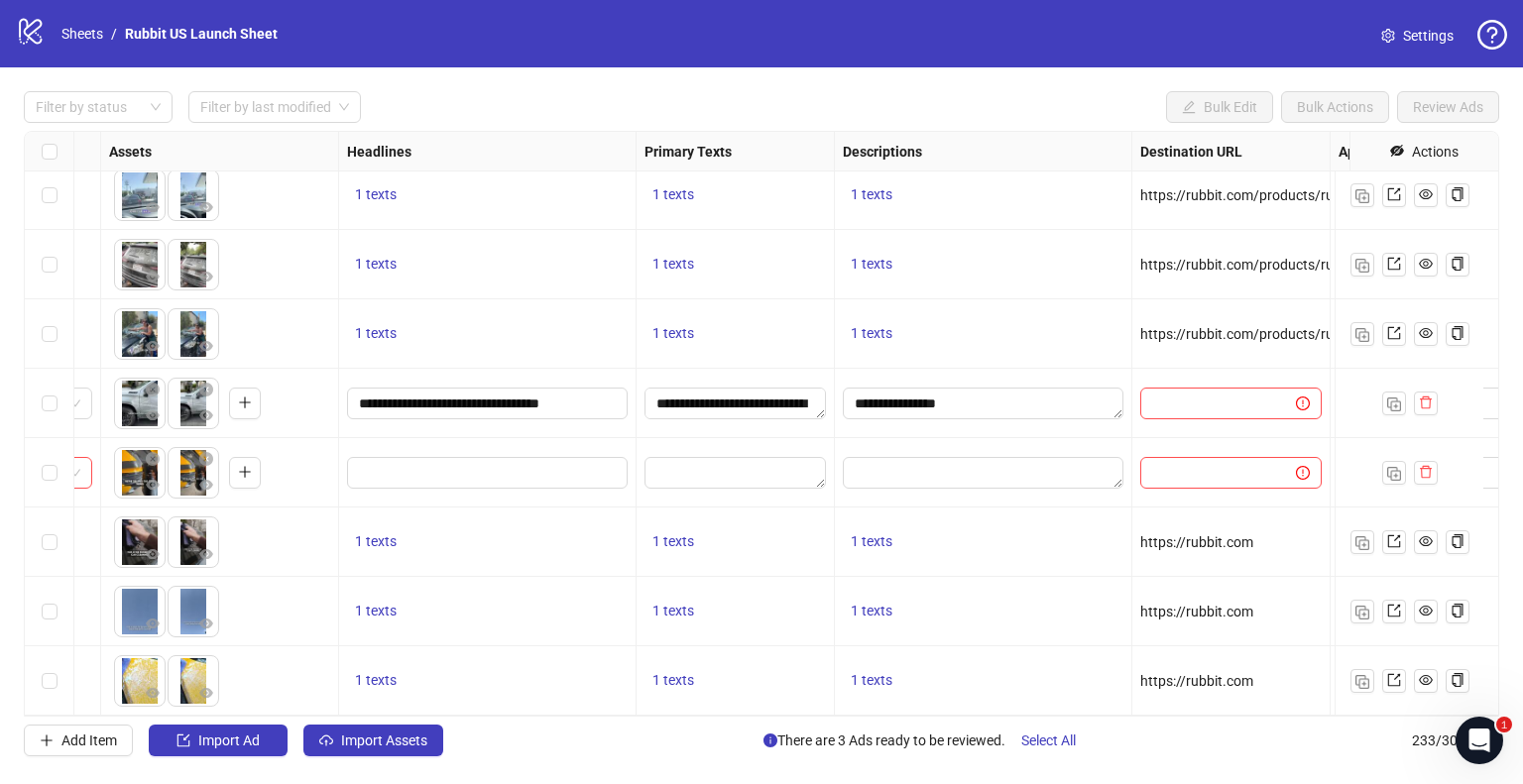 scroll, scrollTop: 15636, scrollLeft: 1093, axis: both 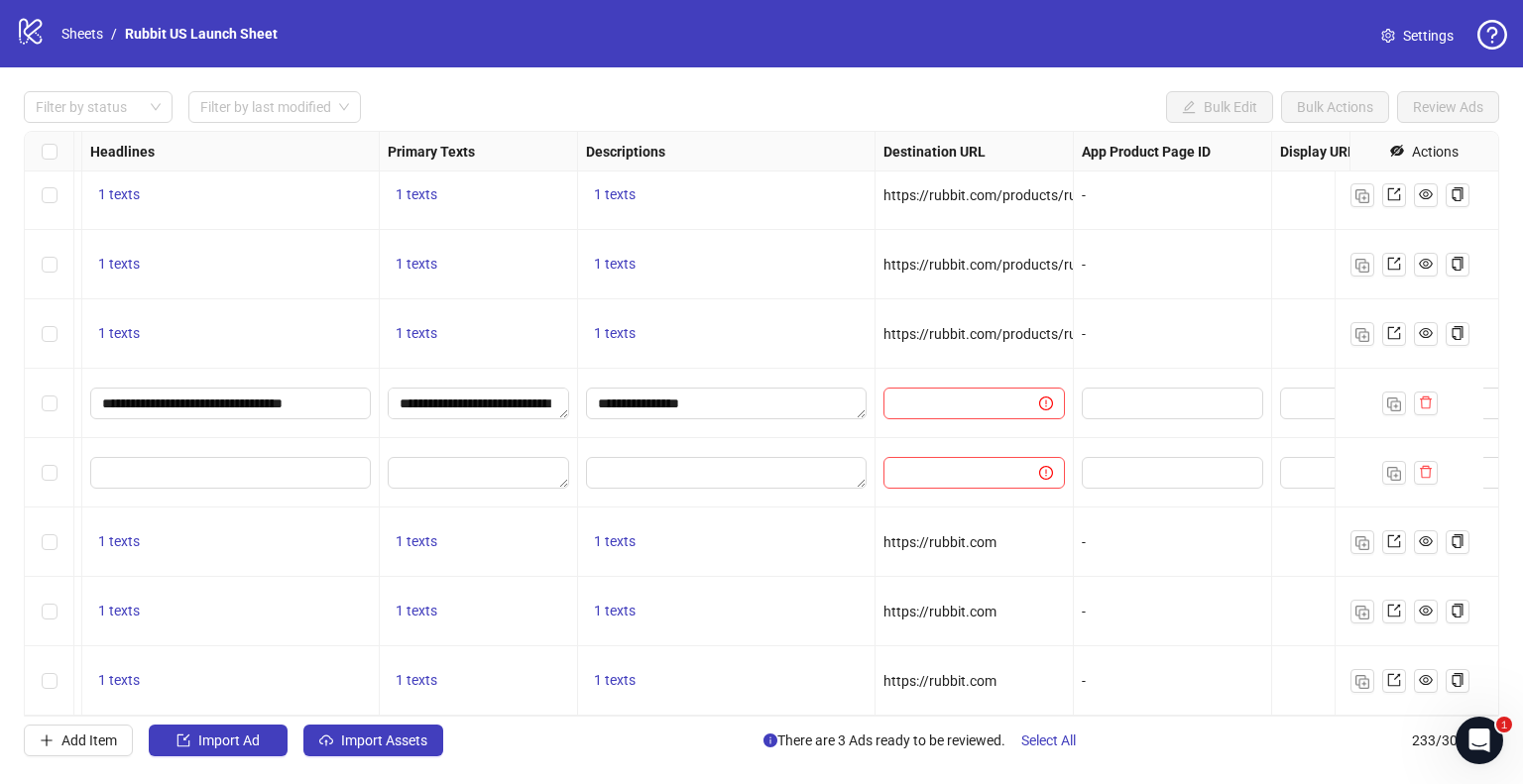 click on "https://rubbit.com" at bounding box center (940, 542) 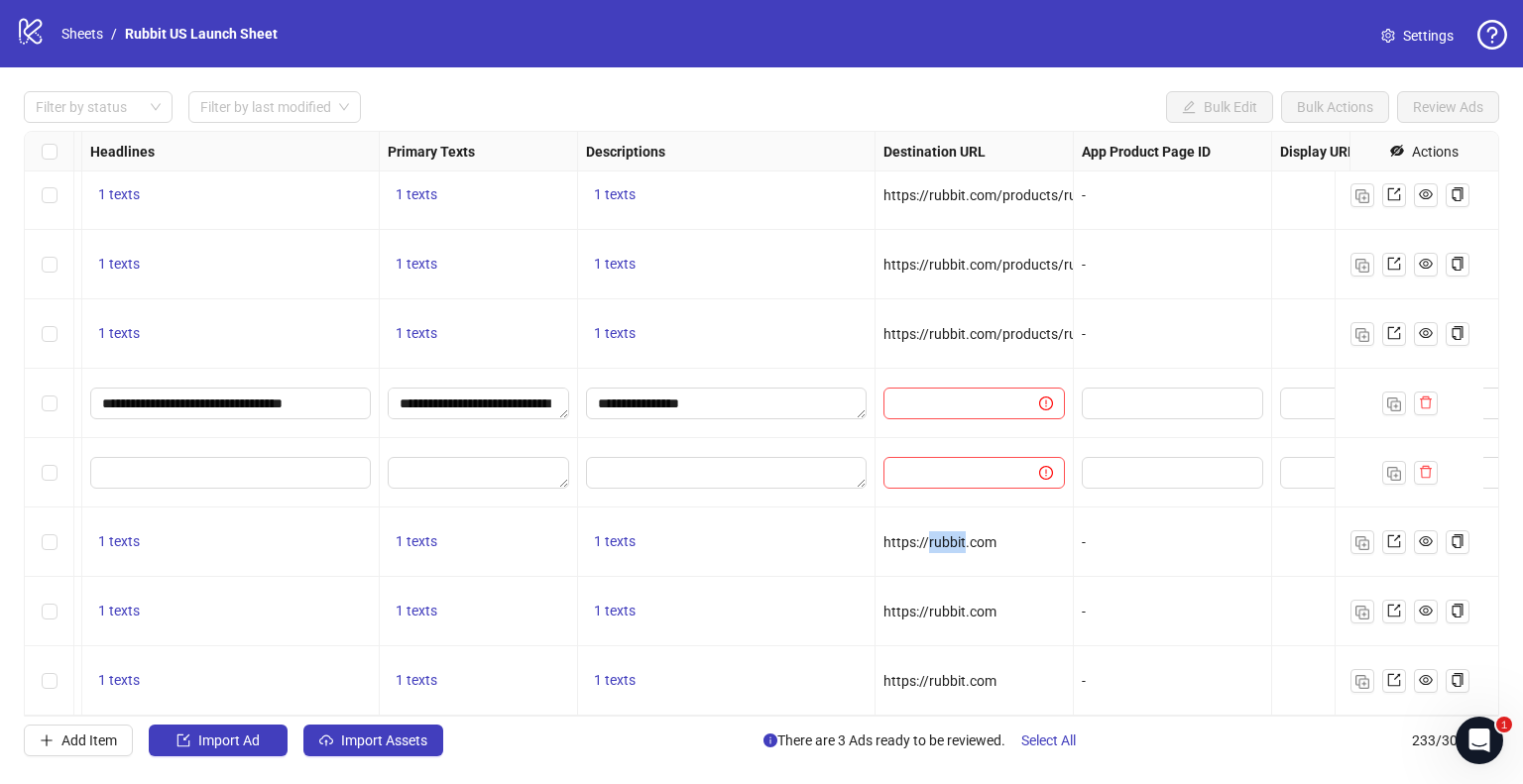click on "https://rubbit.com" at bounding box center (940, 542) 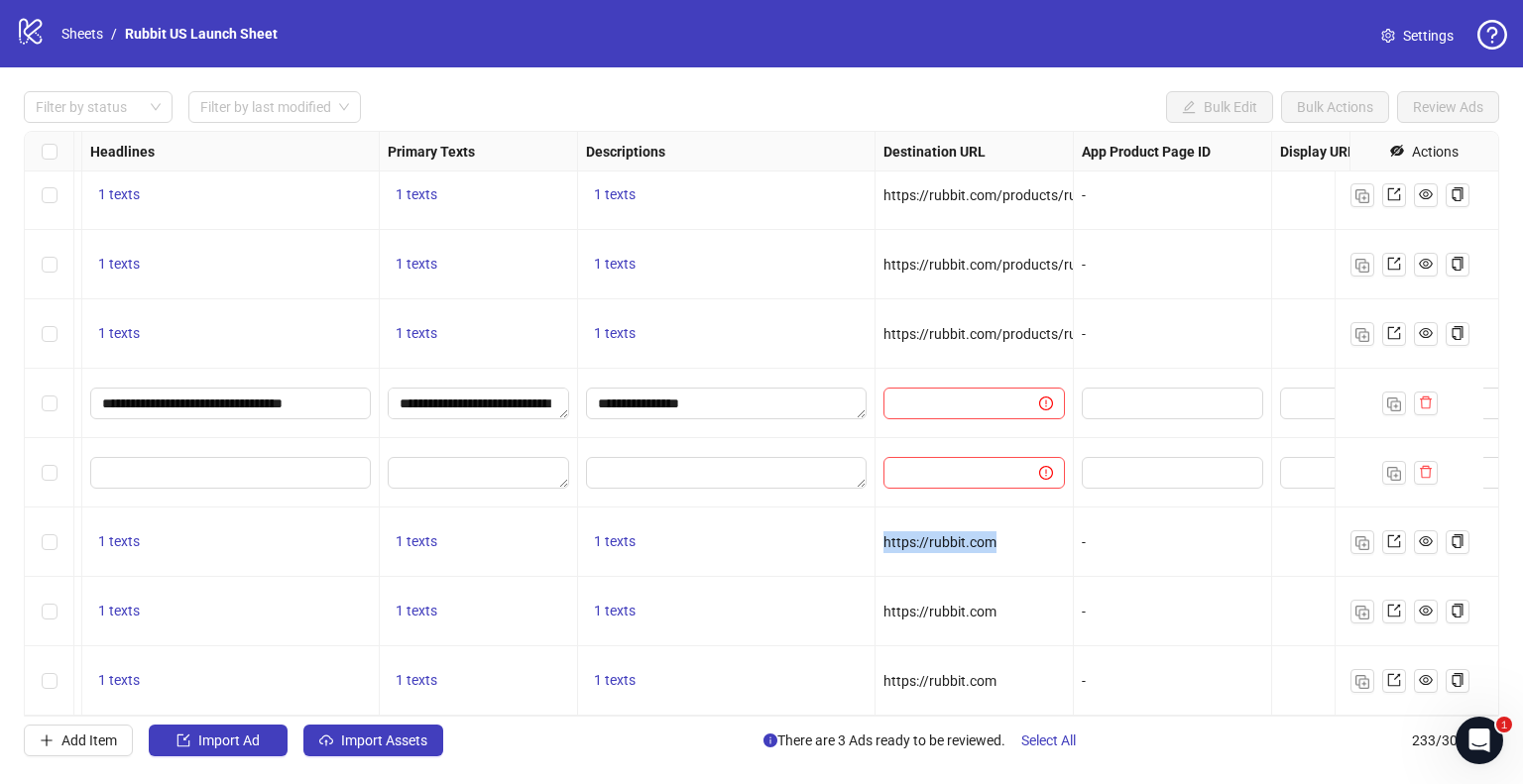 click on "https://rubbit.com" at bounding box center [940, 542] 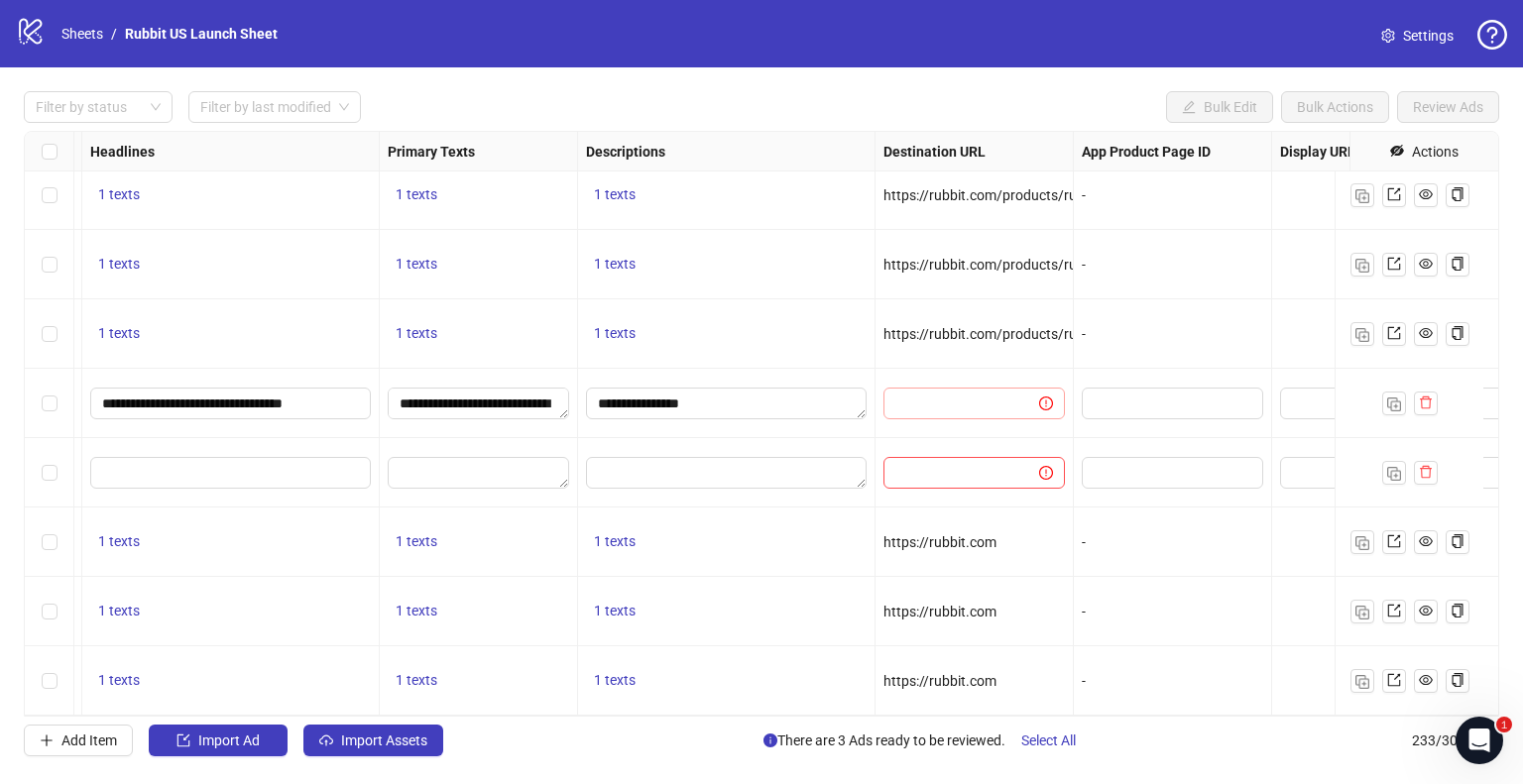 click at bounding box center [974, 403] 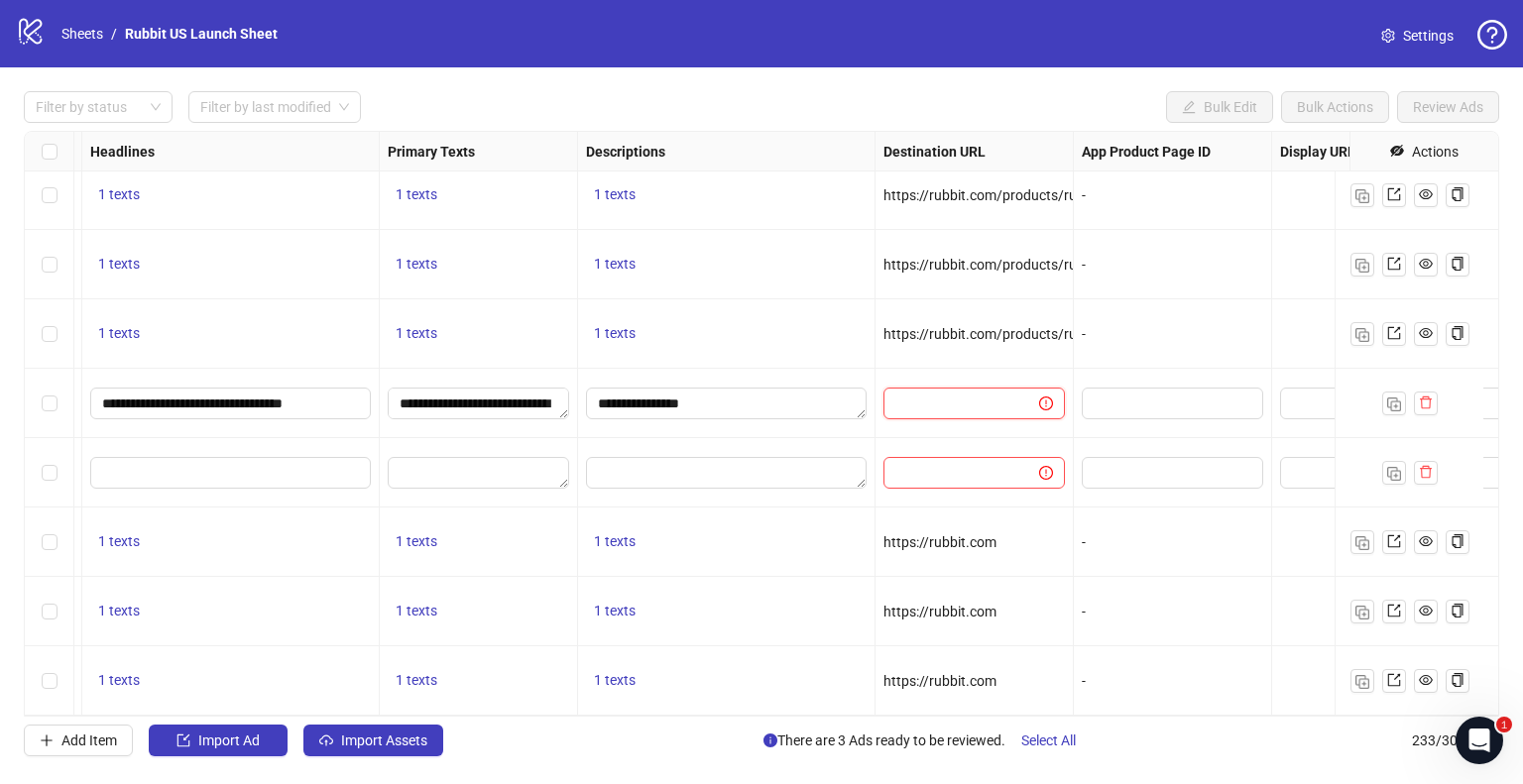click at bounding box center [953, 403] 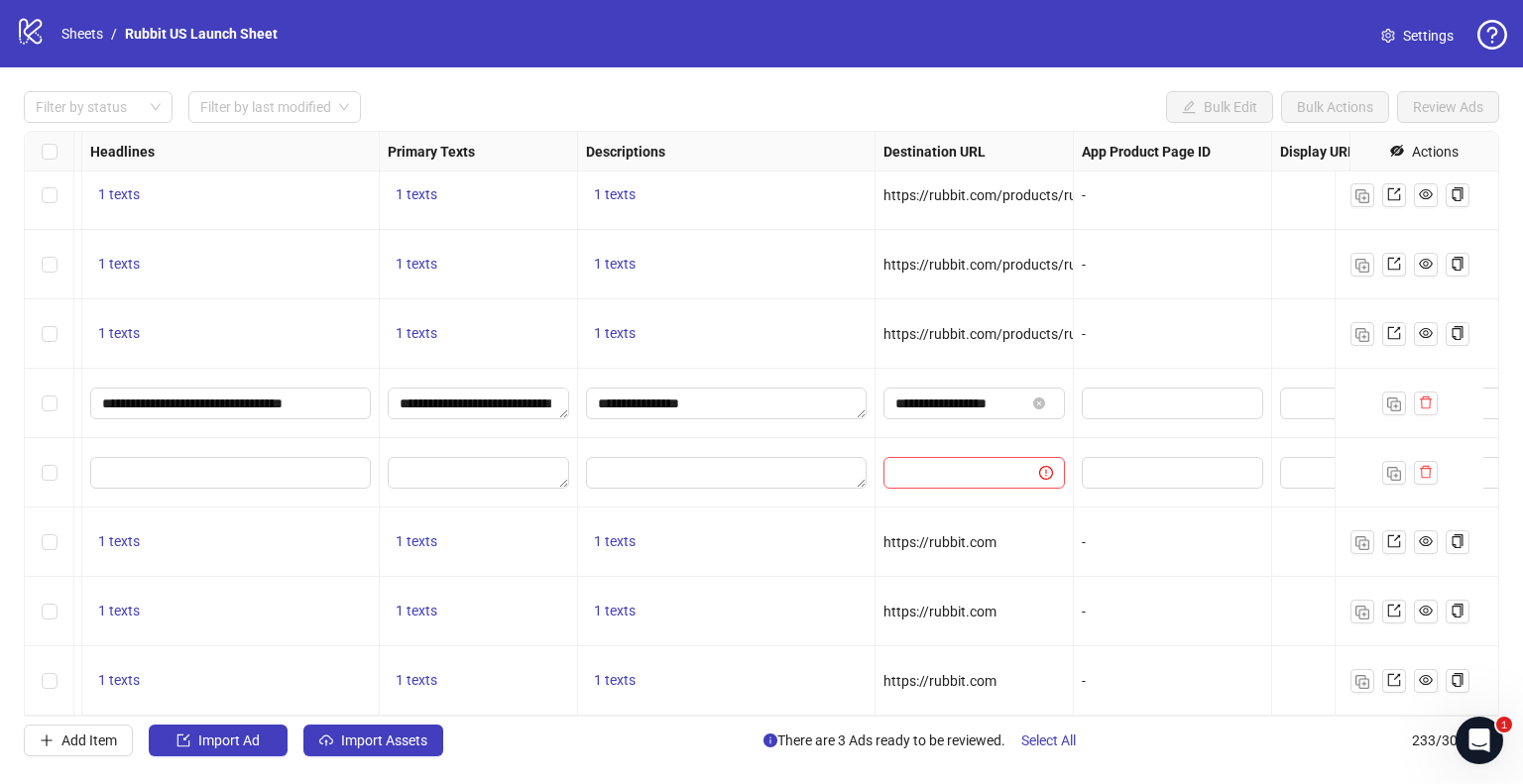 click on "**********" at bounding box center (975, 403) 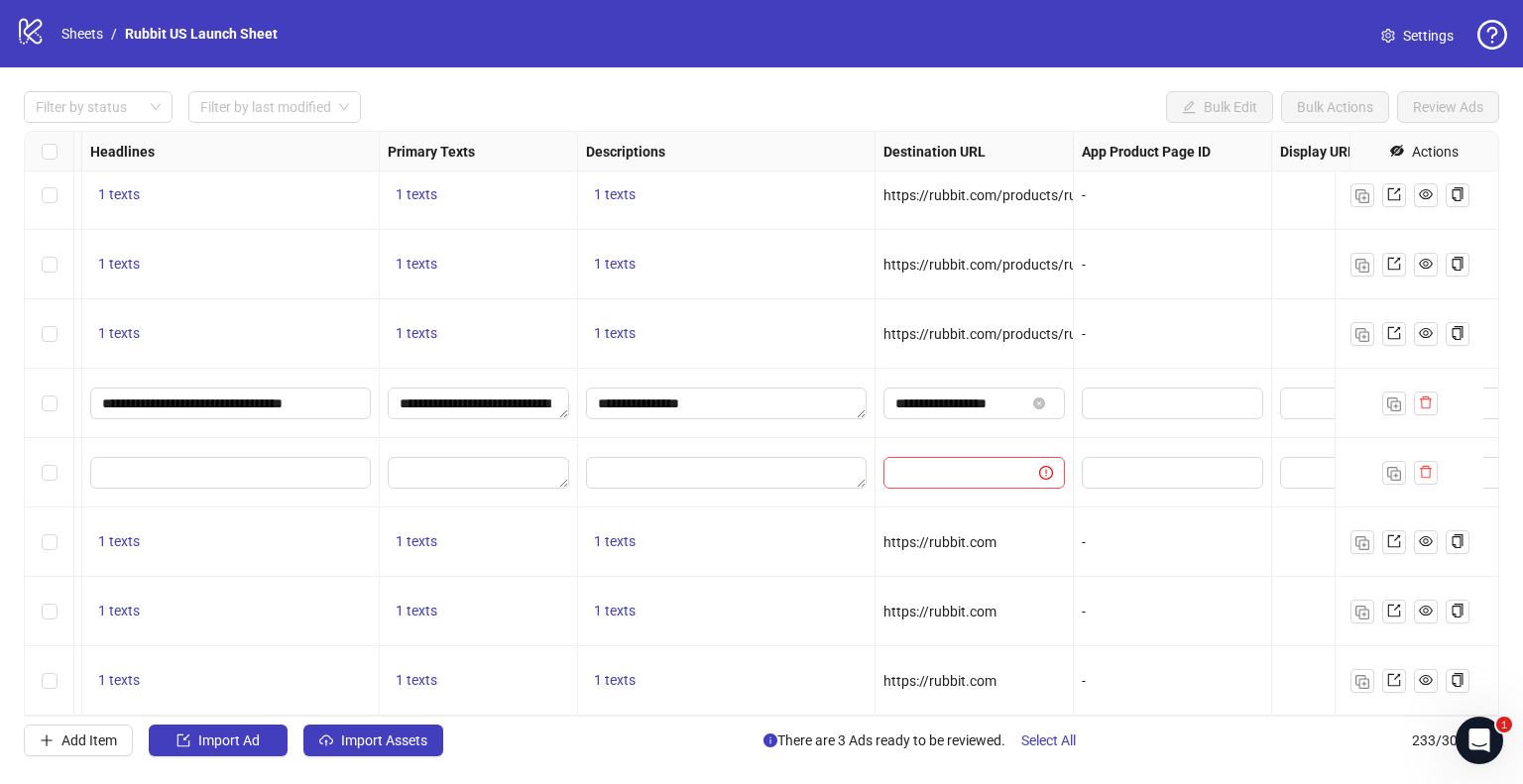 scroll, scrollTop: 15636, scrollLeft: 1725, axis: both 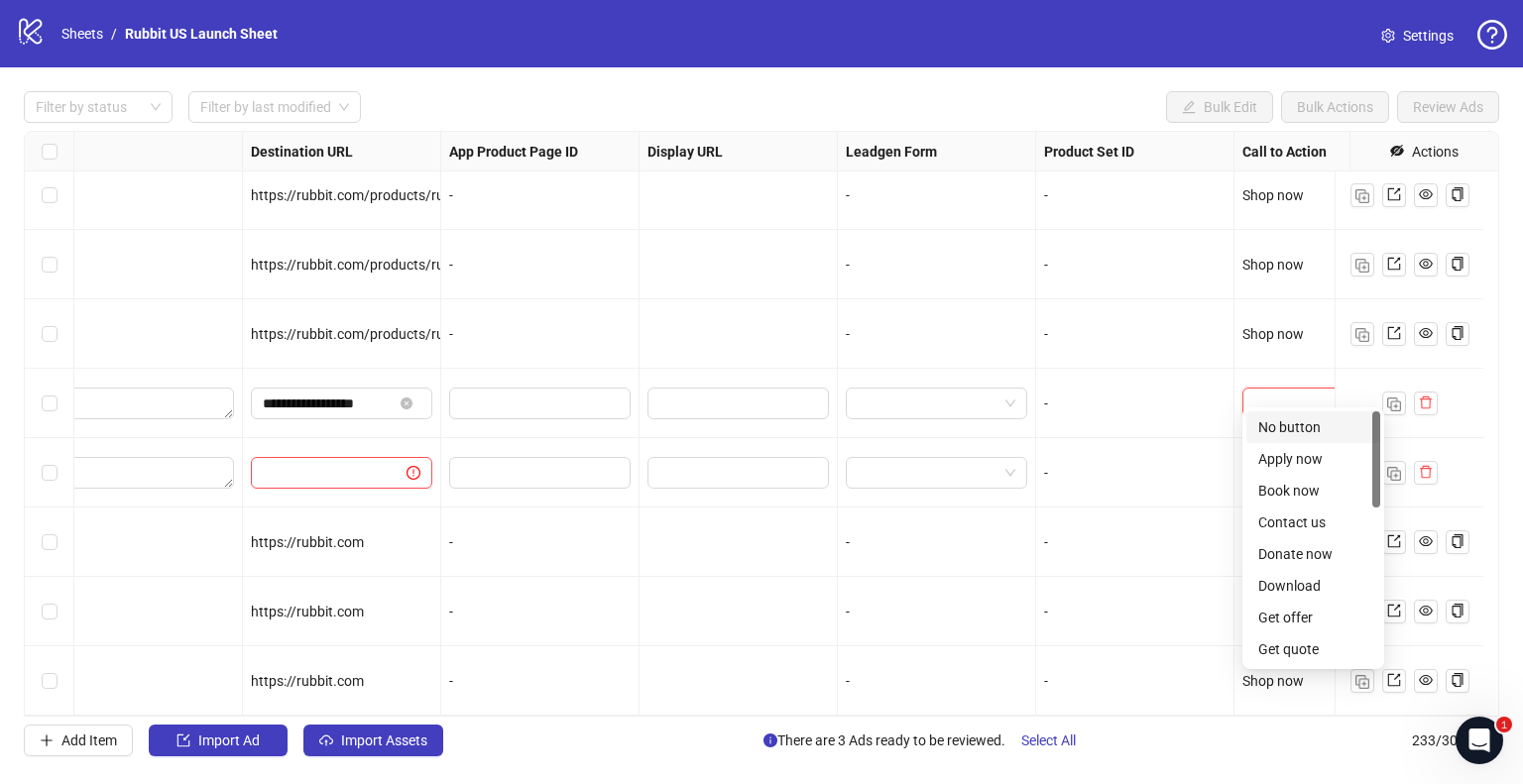 click at bounding box center (1304, 403) 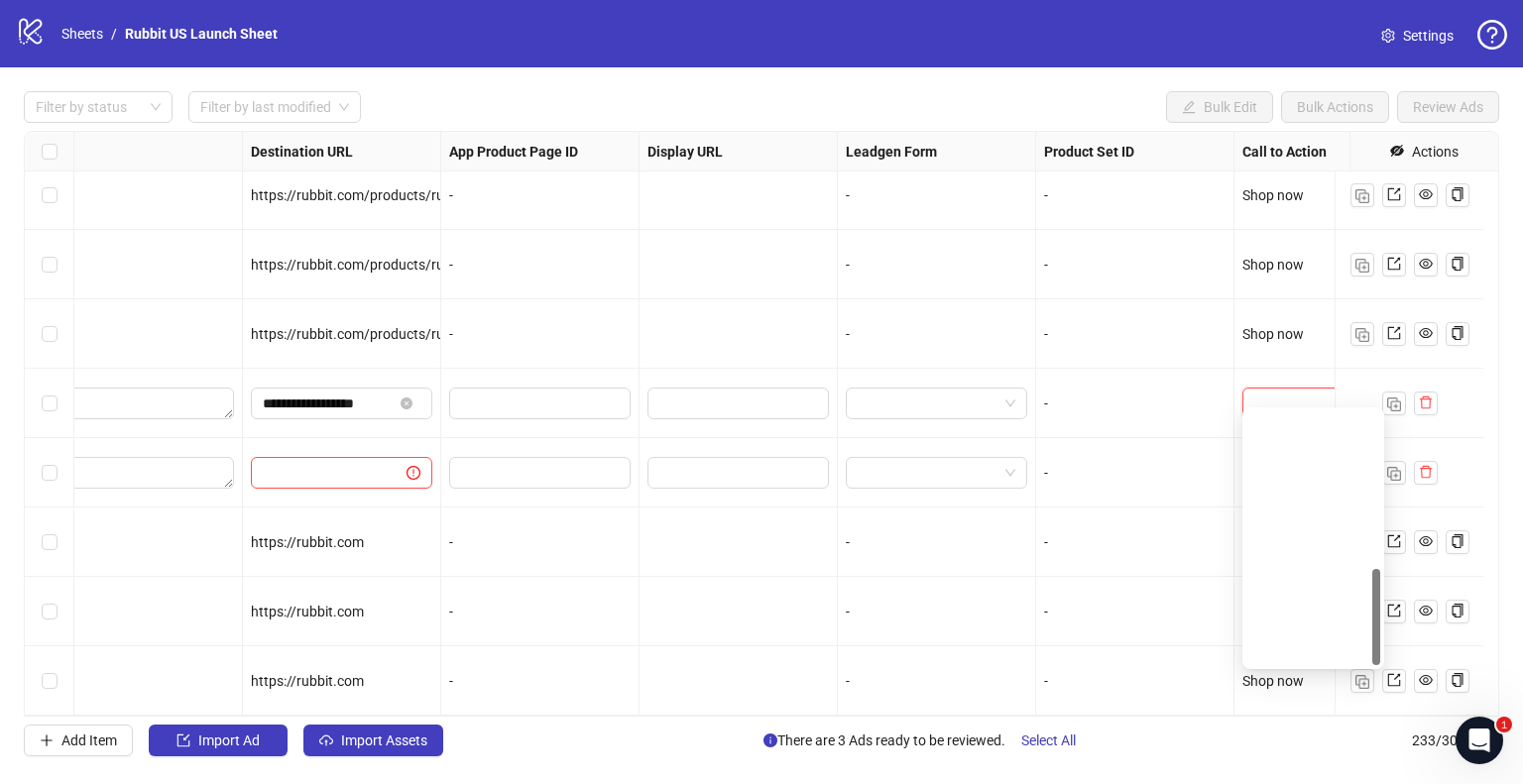 scroll, scrollTop: 412, scrollLeft: 0, axis: vertical 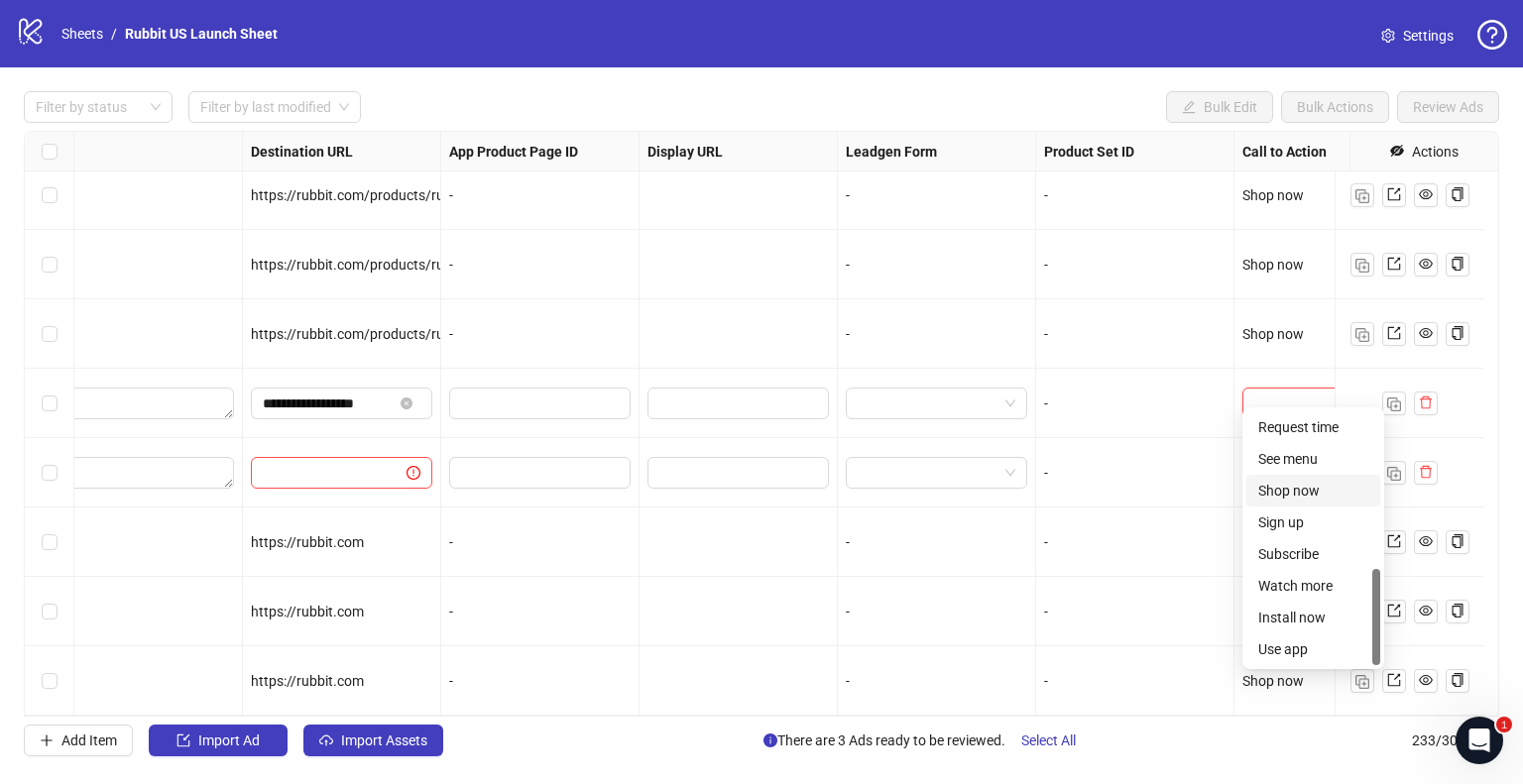 click on "Shop now" at bounding box center (1313, 491) 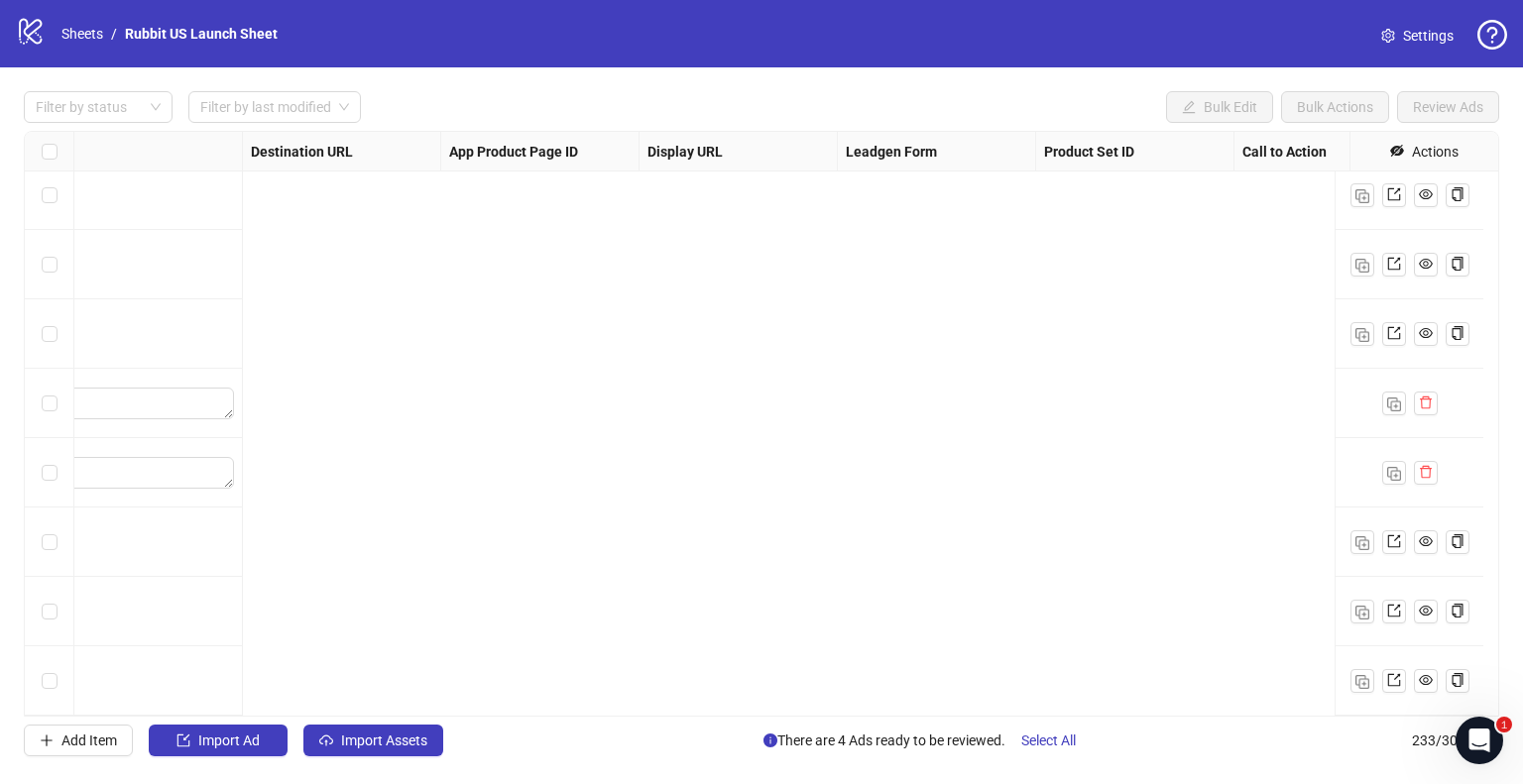 scroll, scrollTop: 15636, scrollLeft: 0, axis: vertical 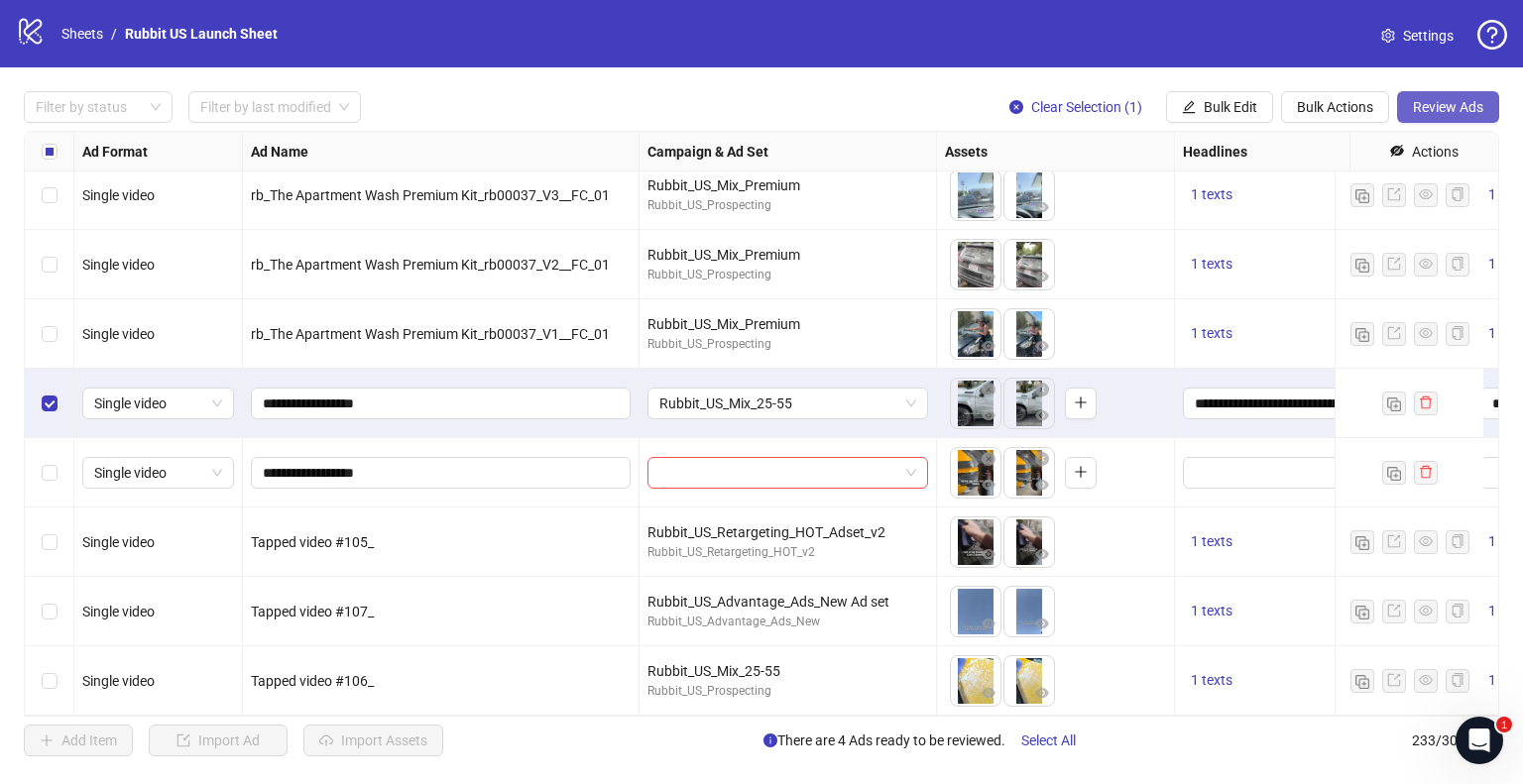 click on "Review Ads" at bounding box center [1448, 107] 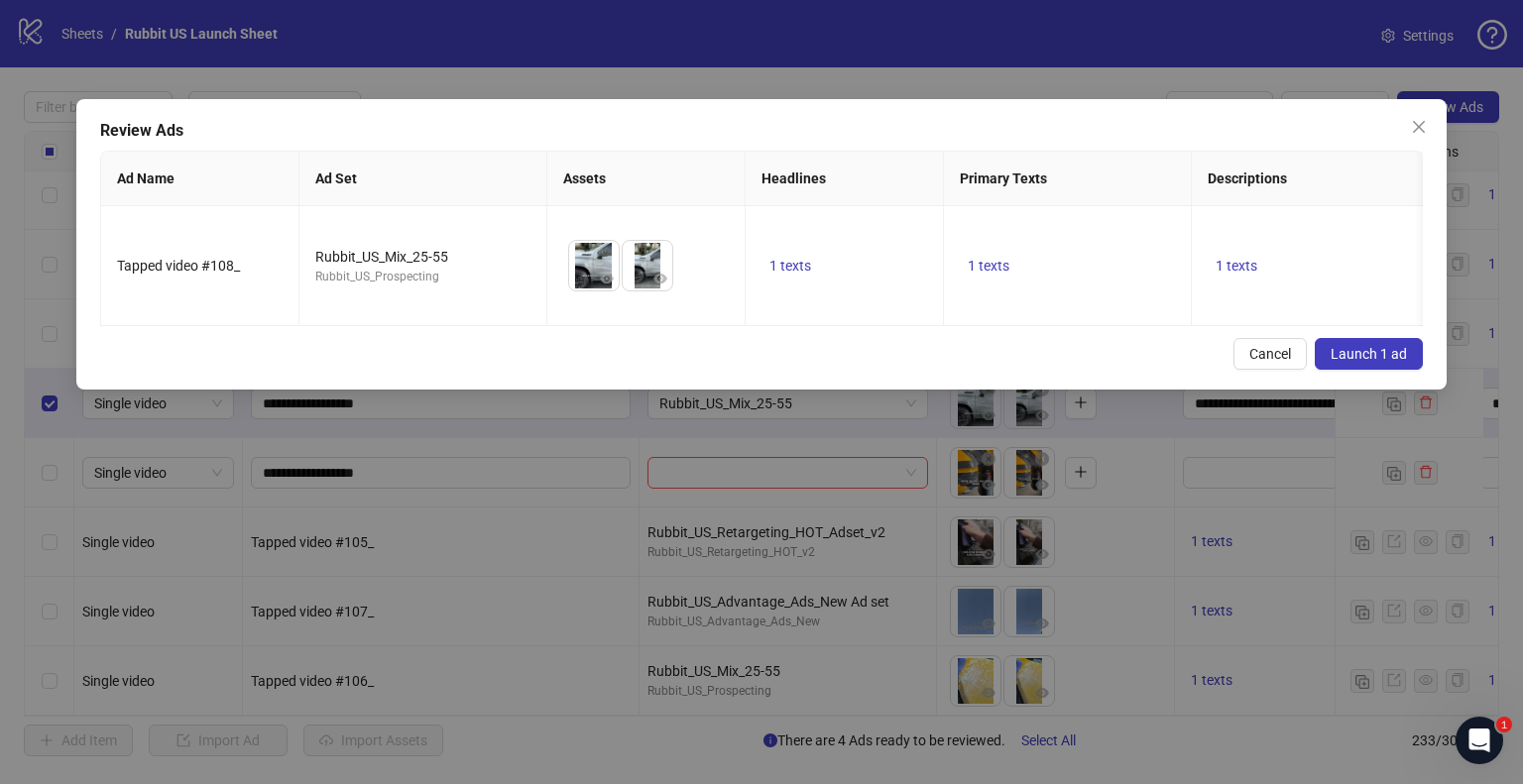 click on "Launch 1 ad" at bounding box center (1368, 354) 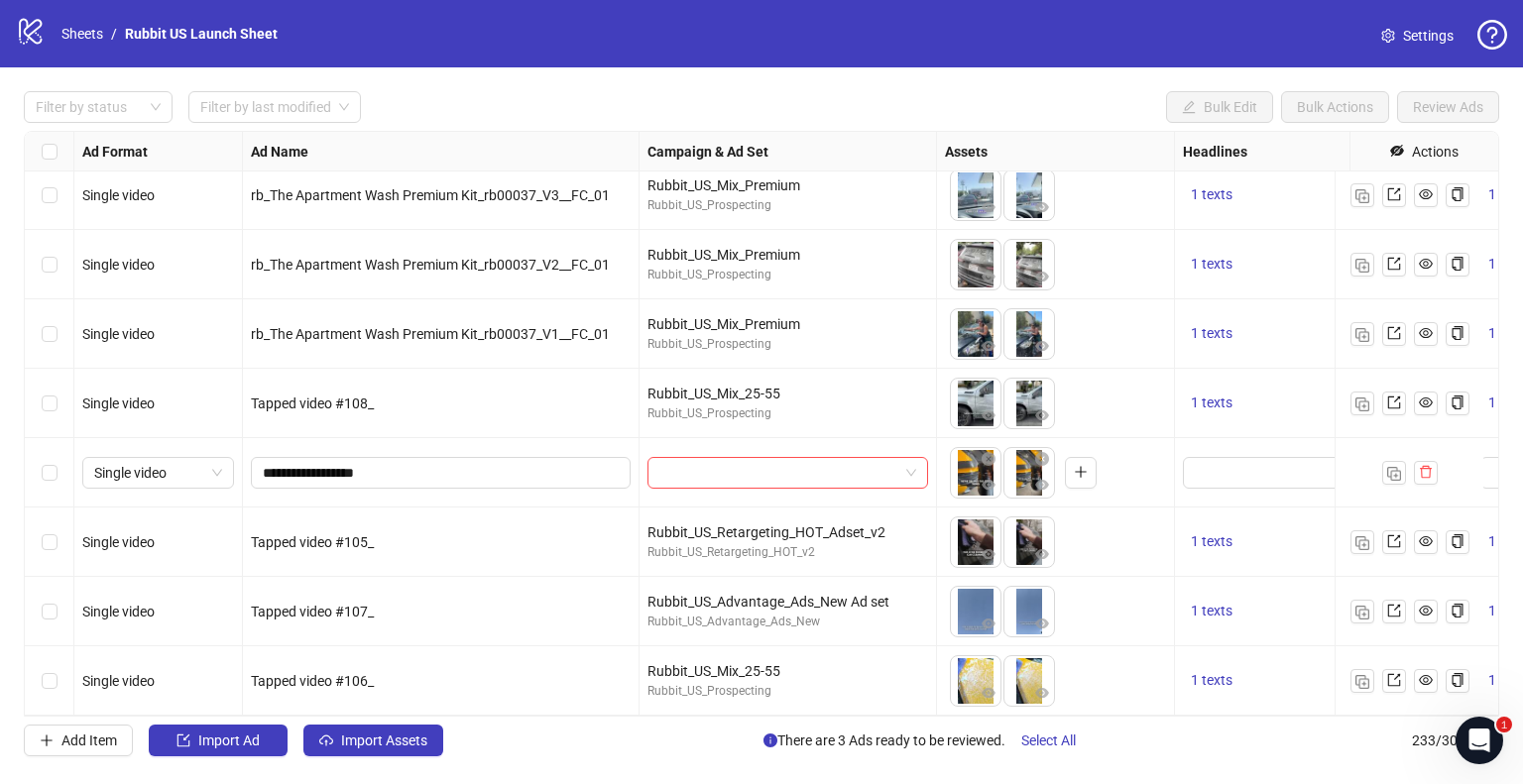scroll, scrollTop: 15605, scrollLeft: 0, axis: vertical 